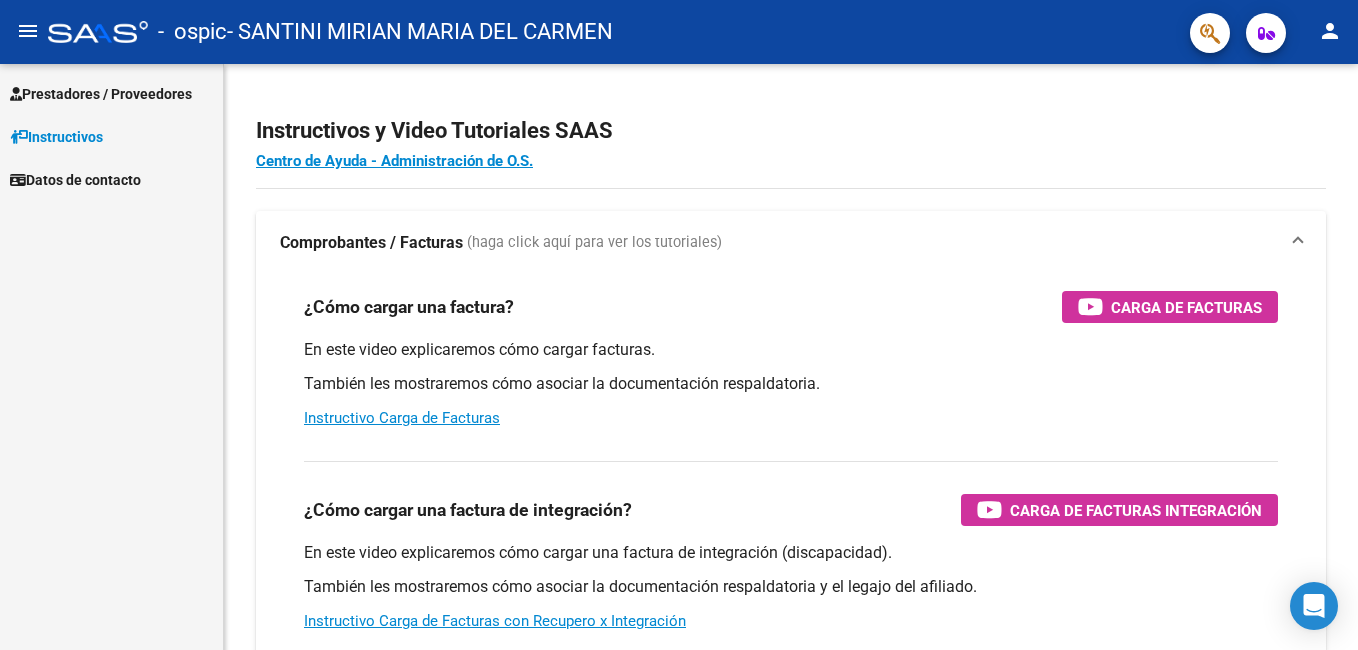 scroll, scrollTop: 0, scrollLeft: 0, axis: both 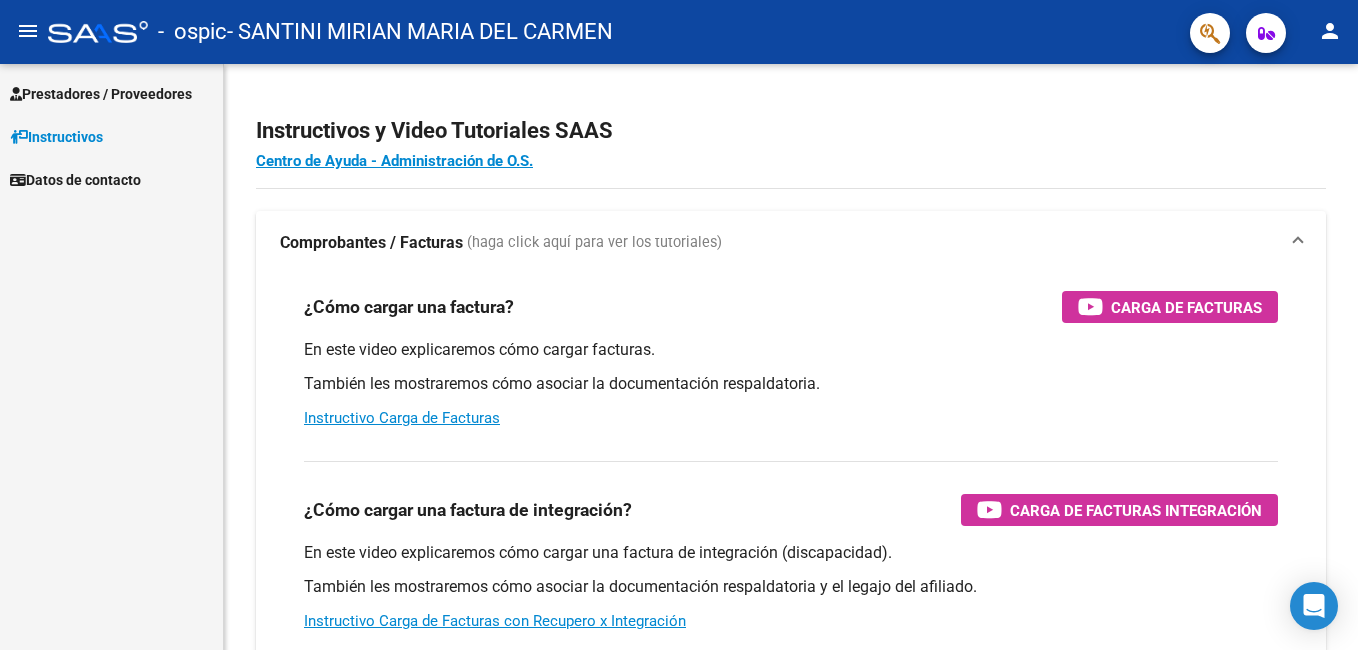 click on "Prestadores / Proveedores" at bounding box center [101, 94] 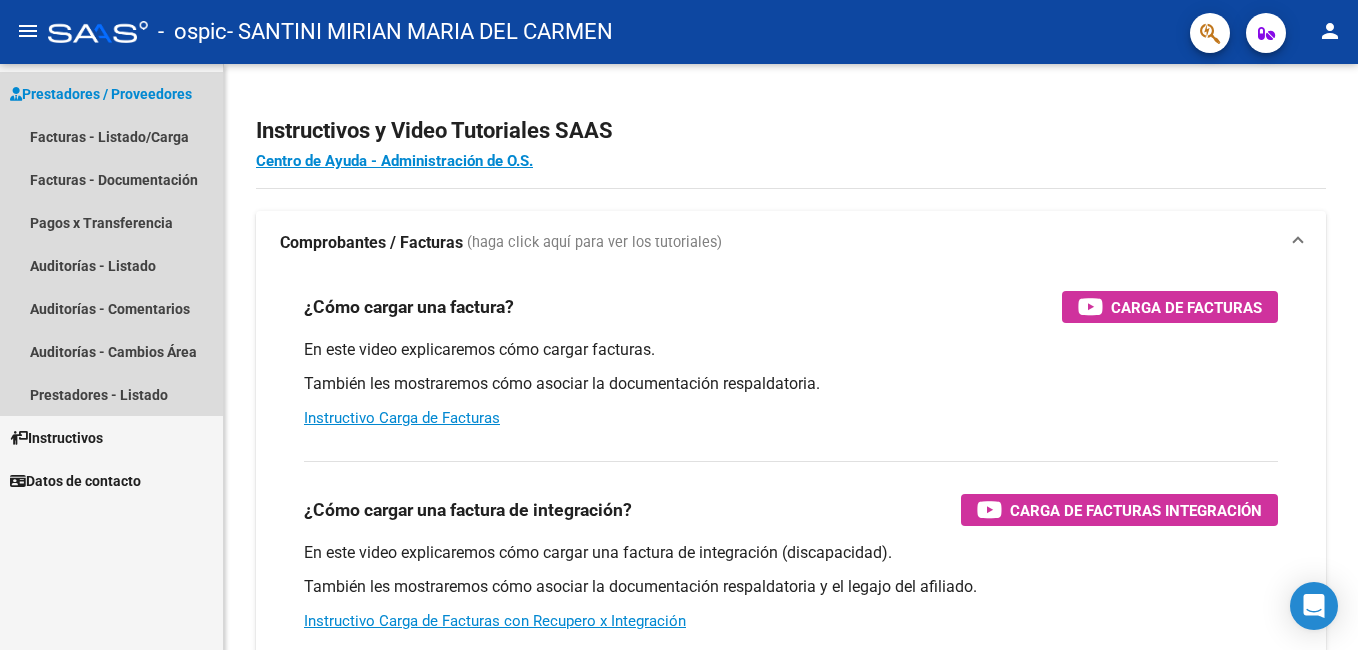 click on "Prestadores / Proveedores" at bounding box center (101, 94) 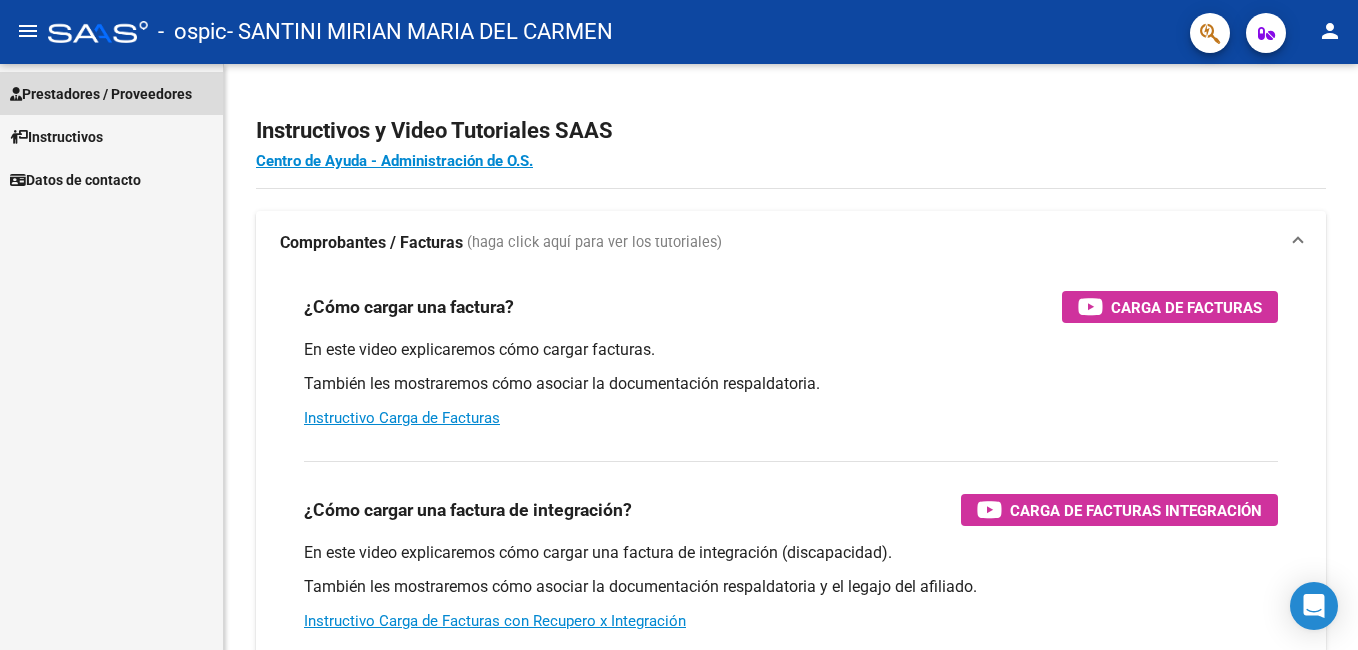 click on "Prestadores / Proveedores" at bounding box center [101, 94] 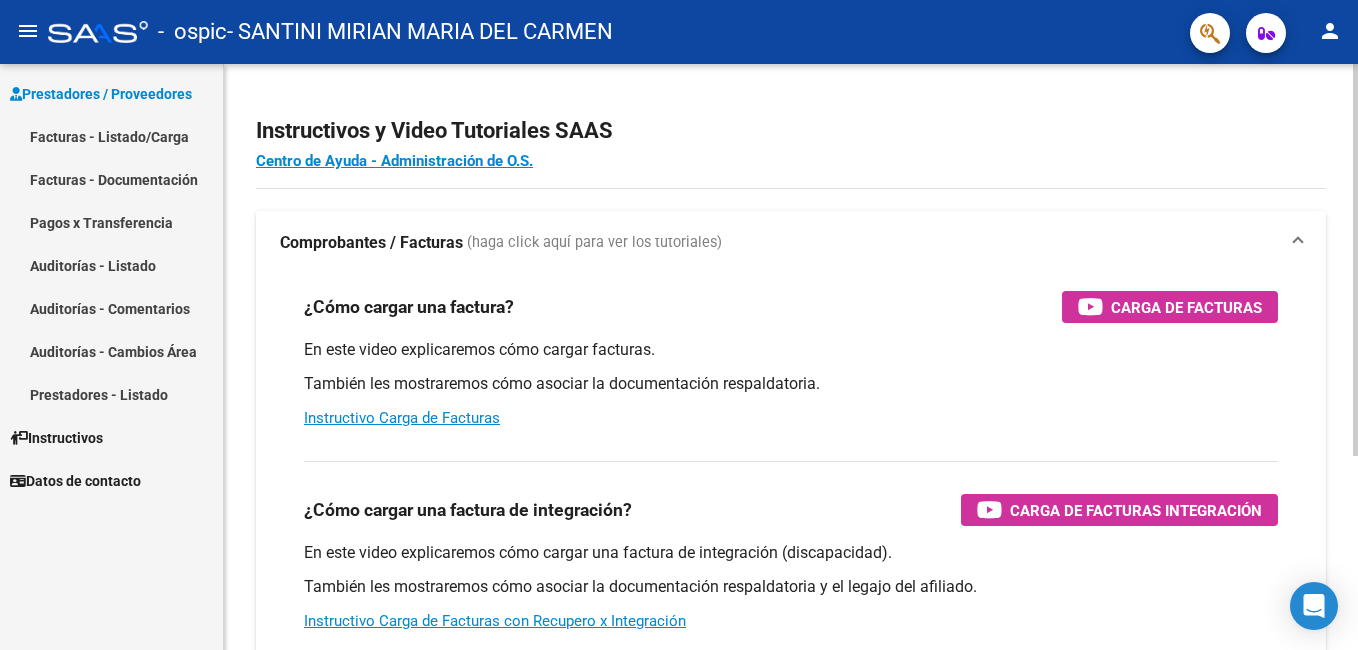 click on "Instructivos y Video Tutoriales SAAS" 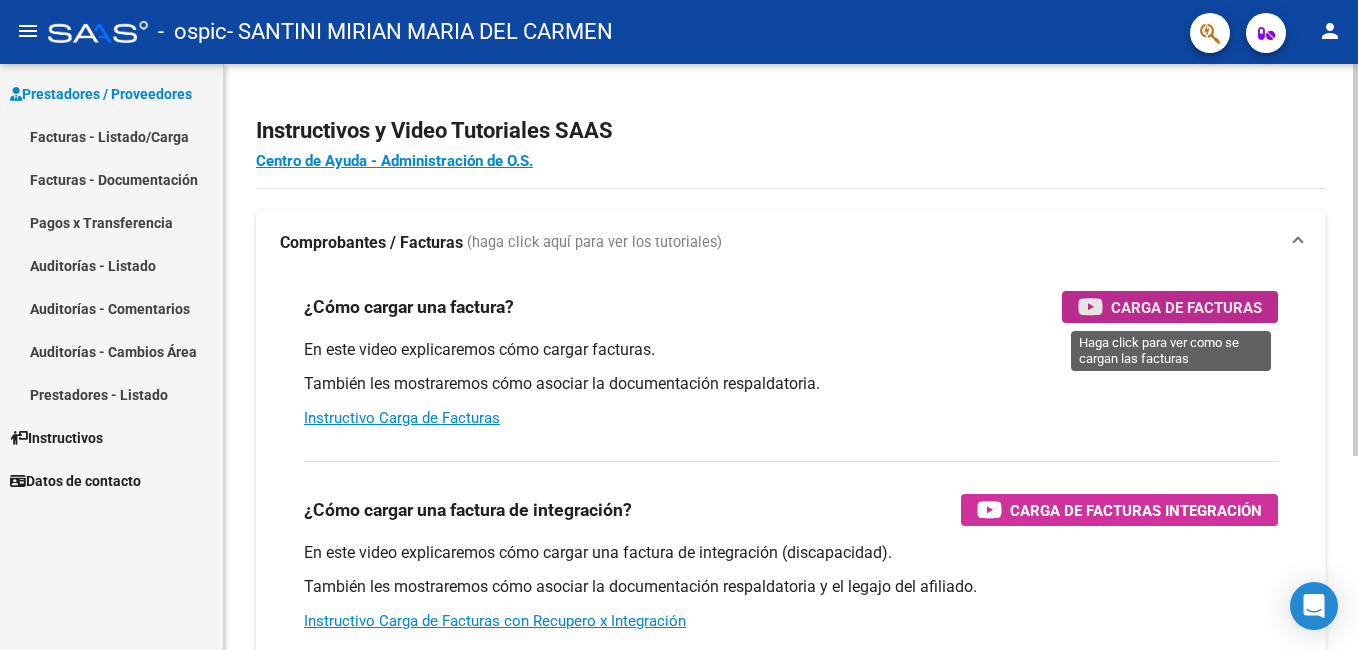 click on "Carga de Facturas" at bounding box center [1186, 307] 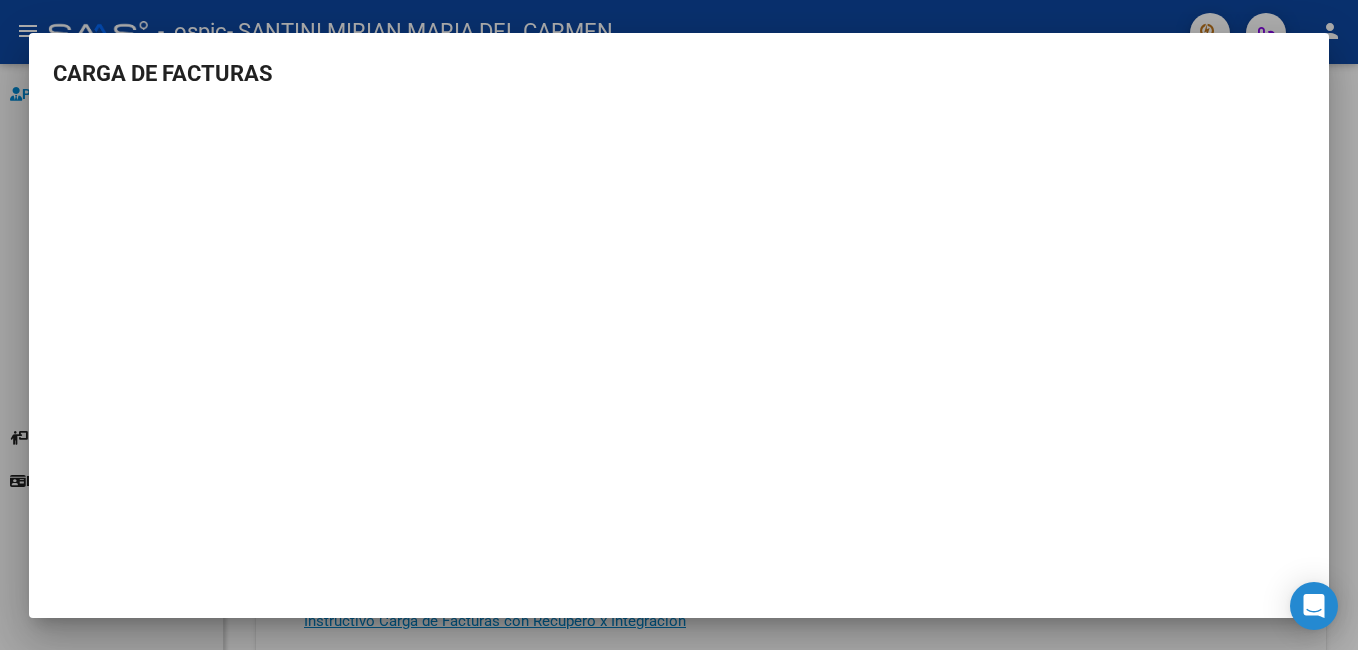 click at bounding box center [679, 325] 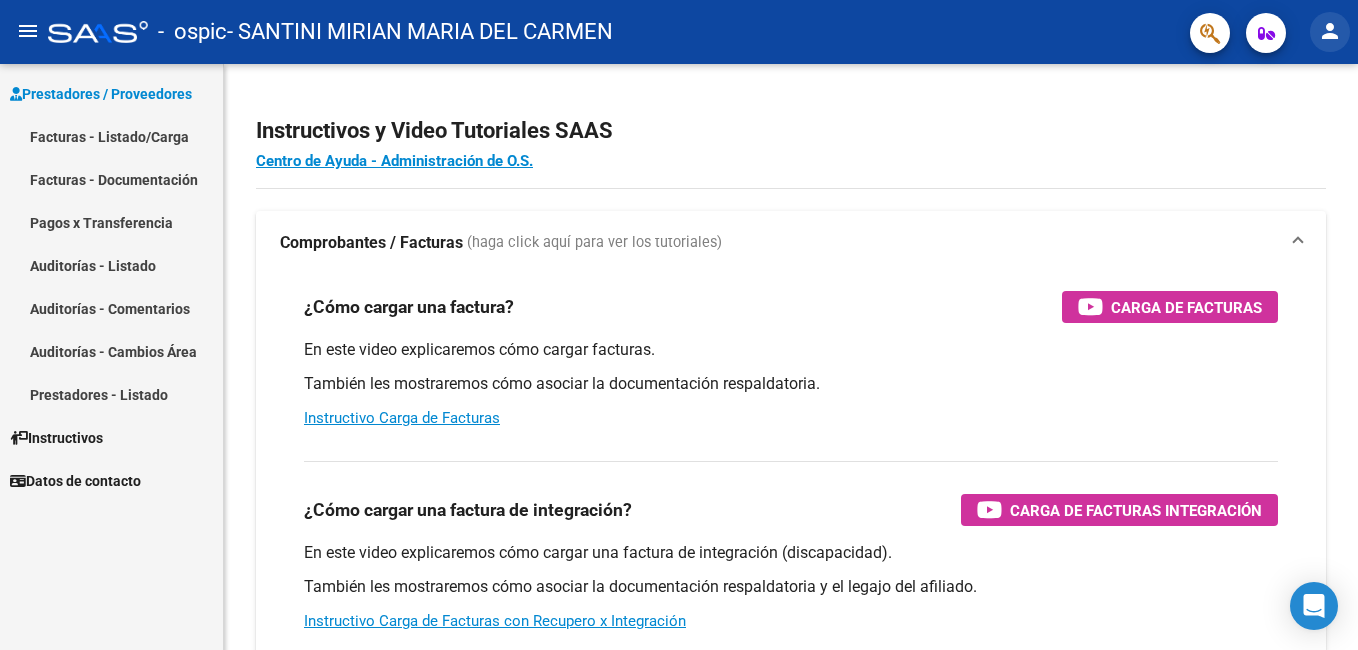 click on "person" 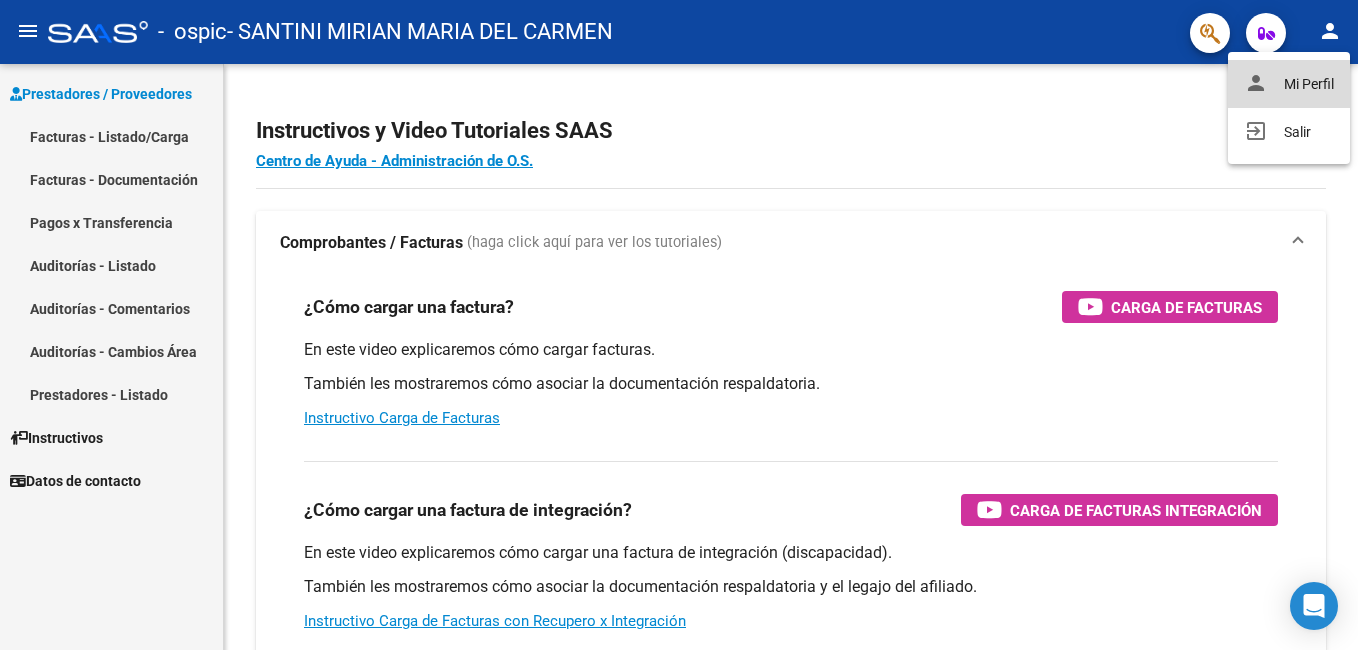 click on "person  Mi Perfil" at bounding box center [1289, 84] 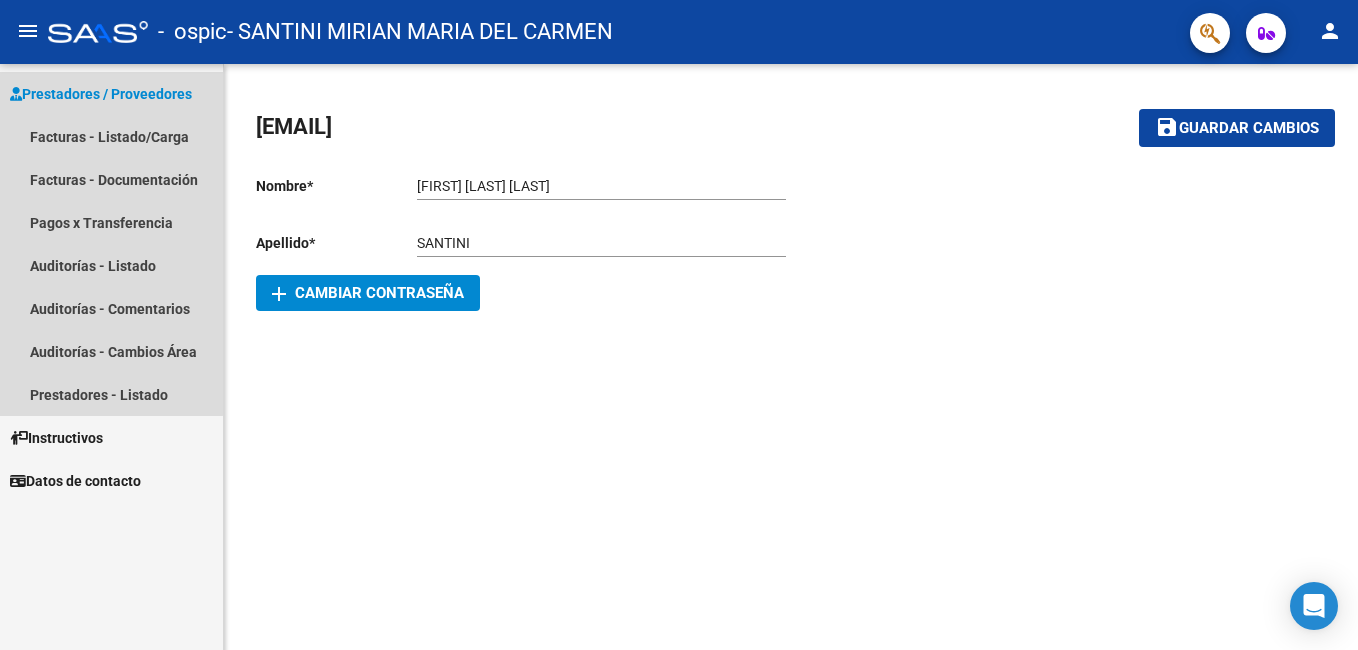 click on "Prestadores / Proveedores" at bounding box center (101, 94) 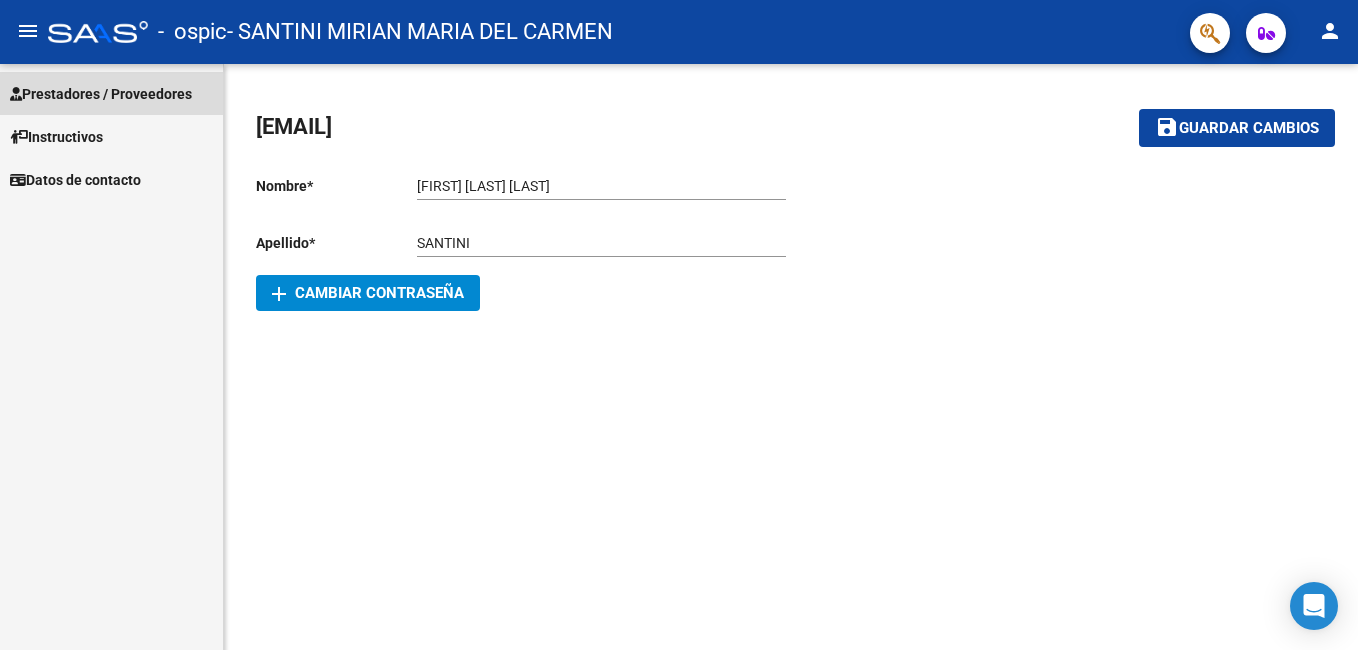 click on "Prestadores / Proveedores" at bounding box center [101, 94] 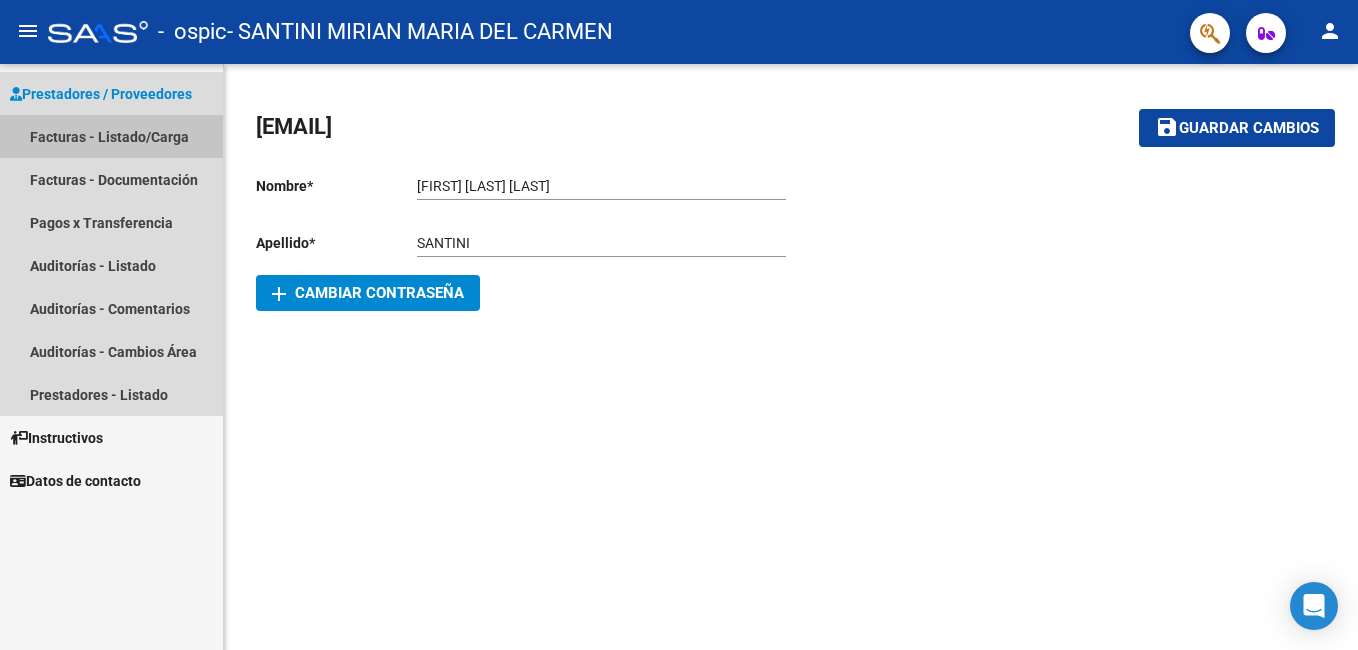 click on "Facturas - Listado/Carga" at bounding box center (111, 136) 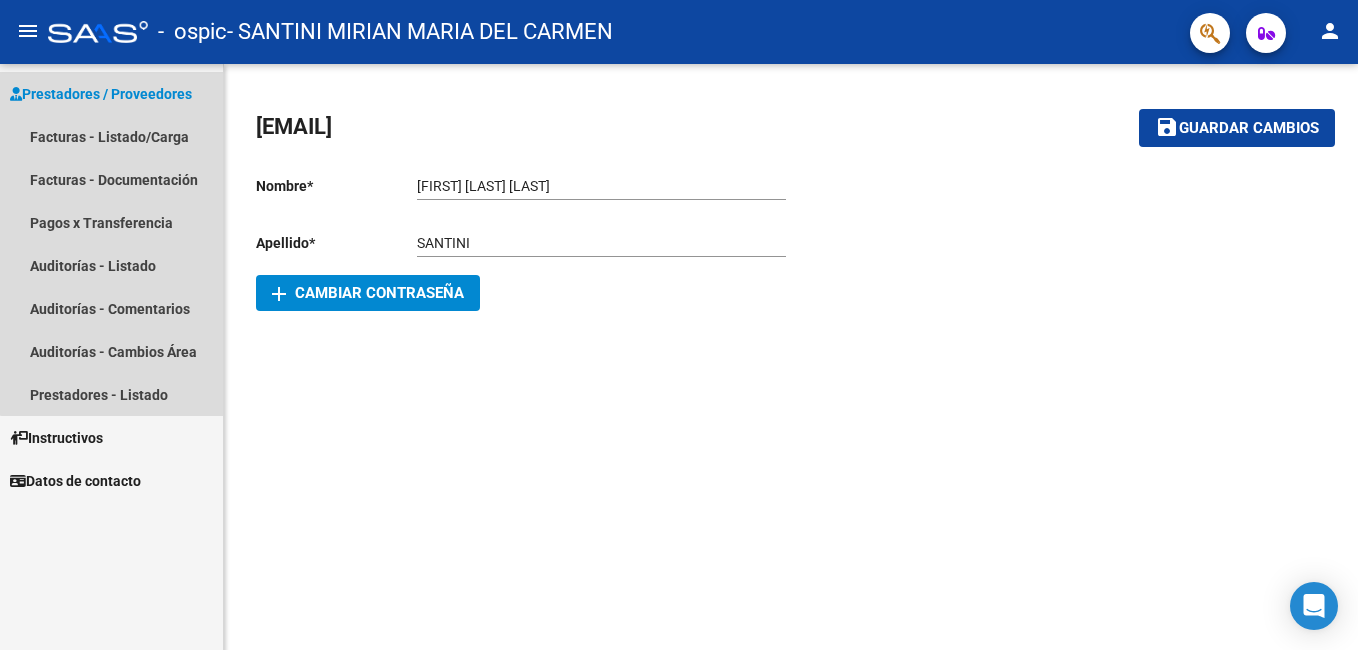 click on "Prestadores / Proveedores" at bounding box center (101, 94) 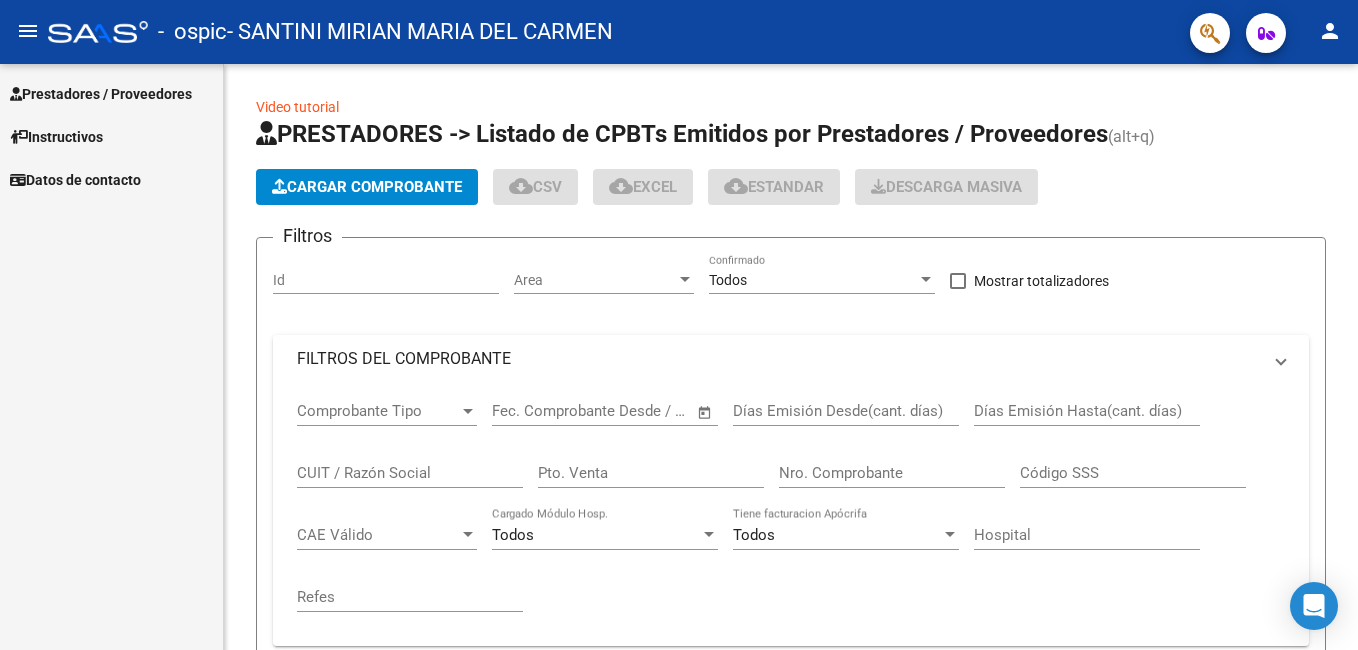 click on "Prestadores / Proveedores" at bounding box center [111, 93] 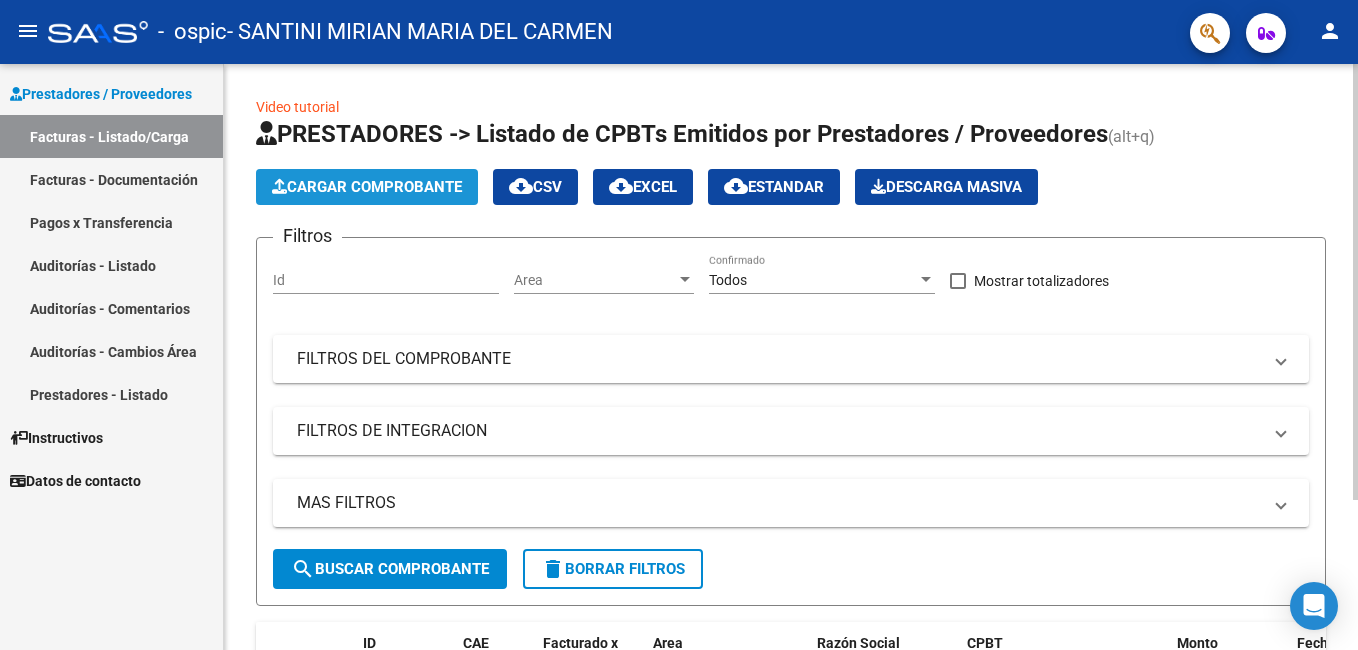 click on "Cargar Comprobante" 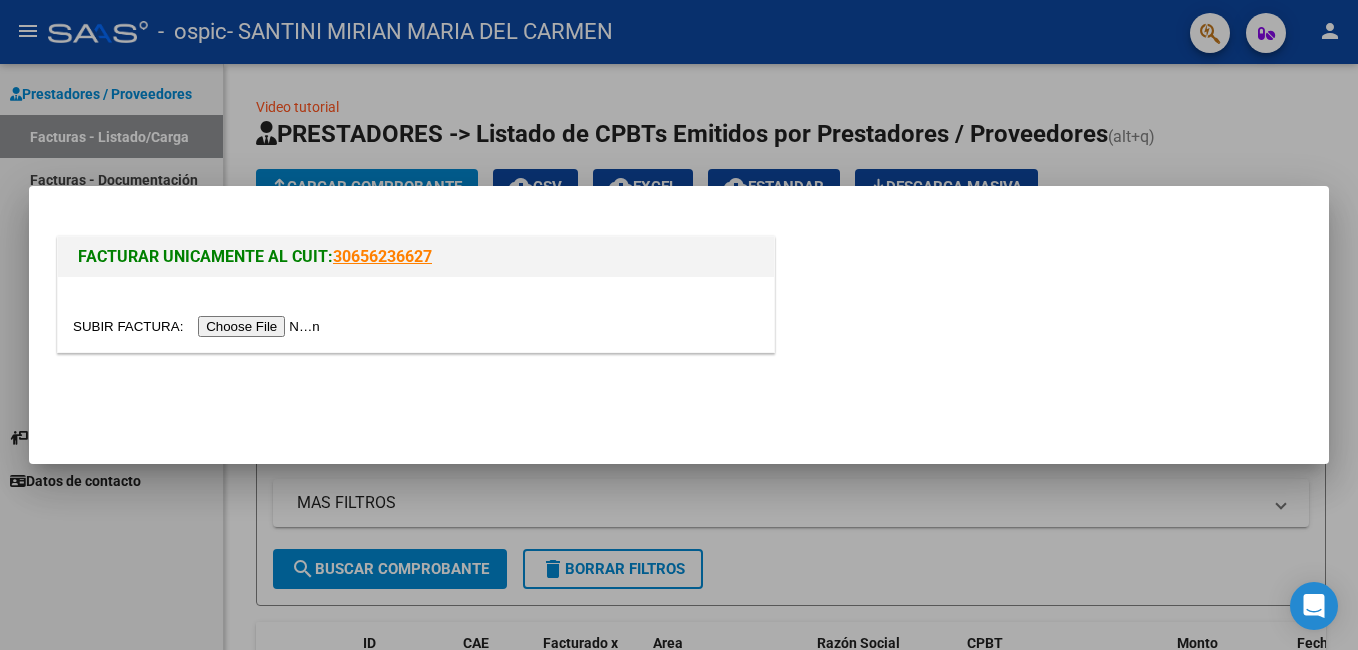 click at bounding box center (679, 325) 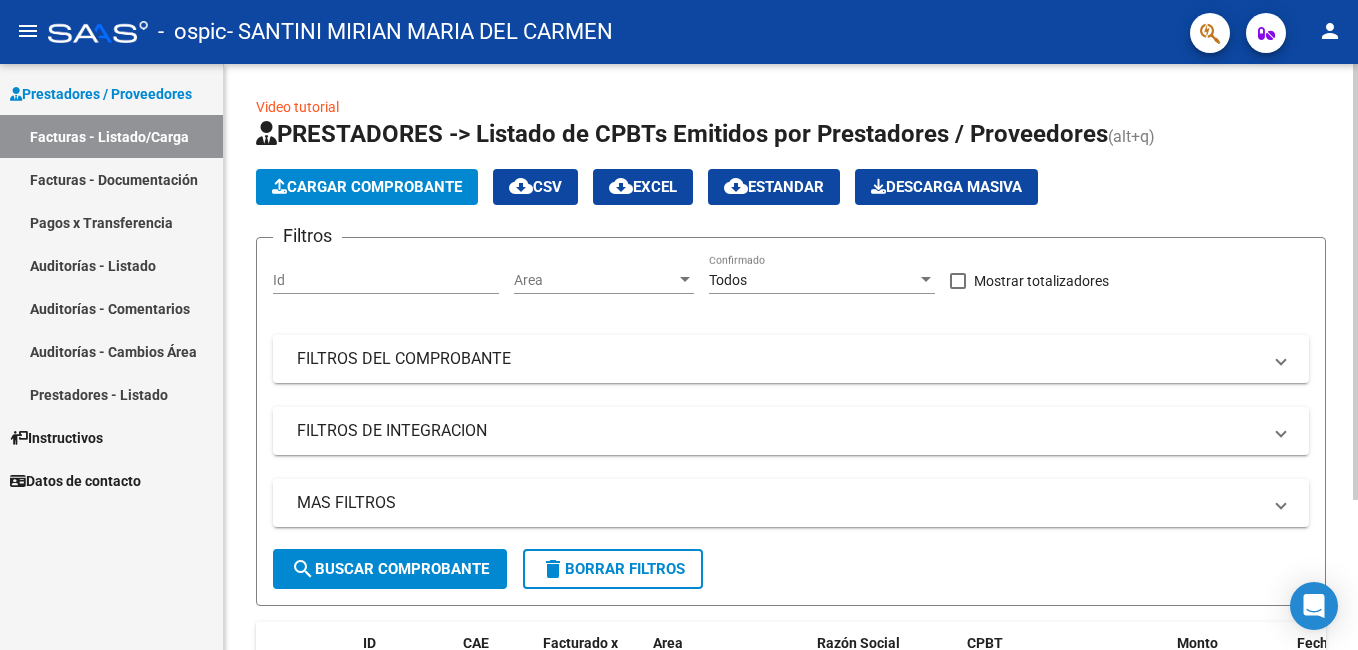 click on "Cargar Comprobante" 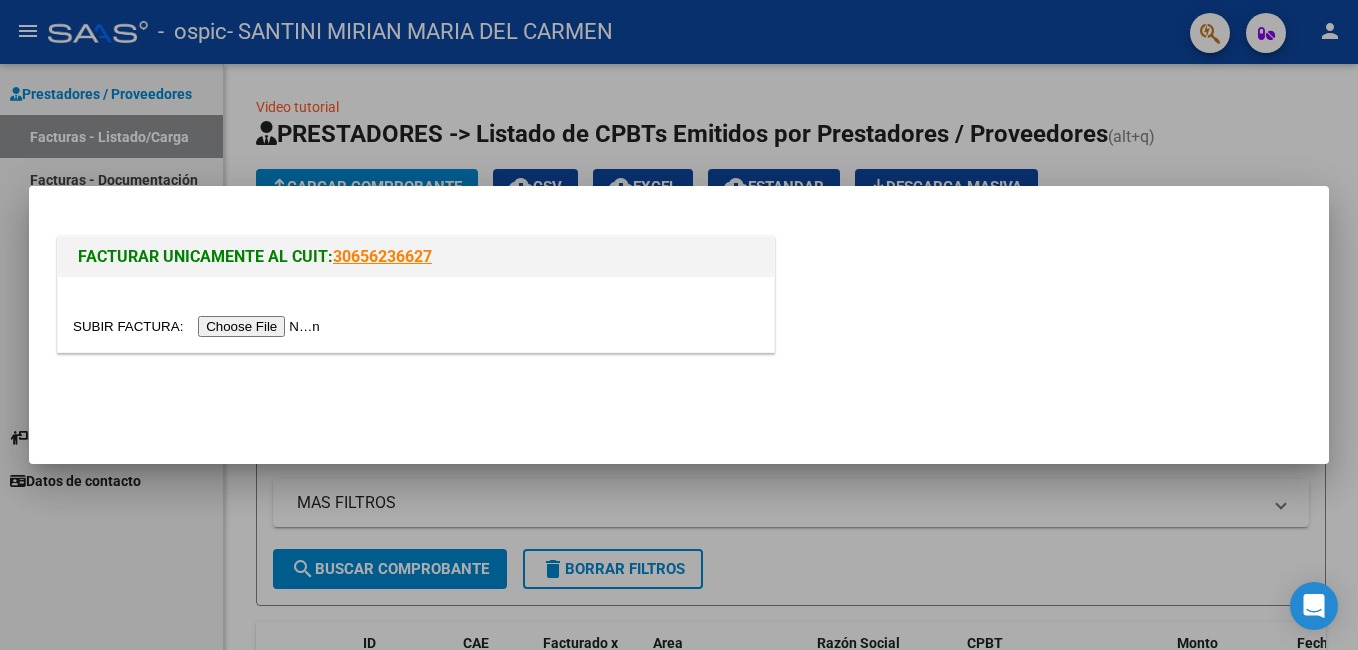 click at bounding box center [199, 326] 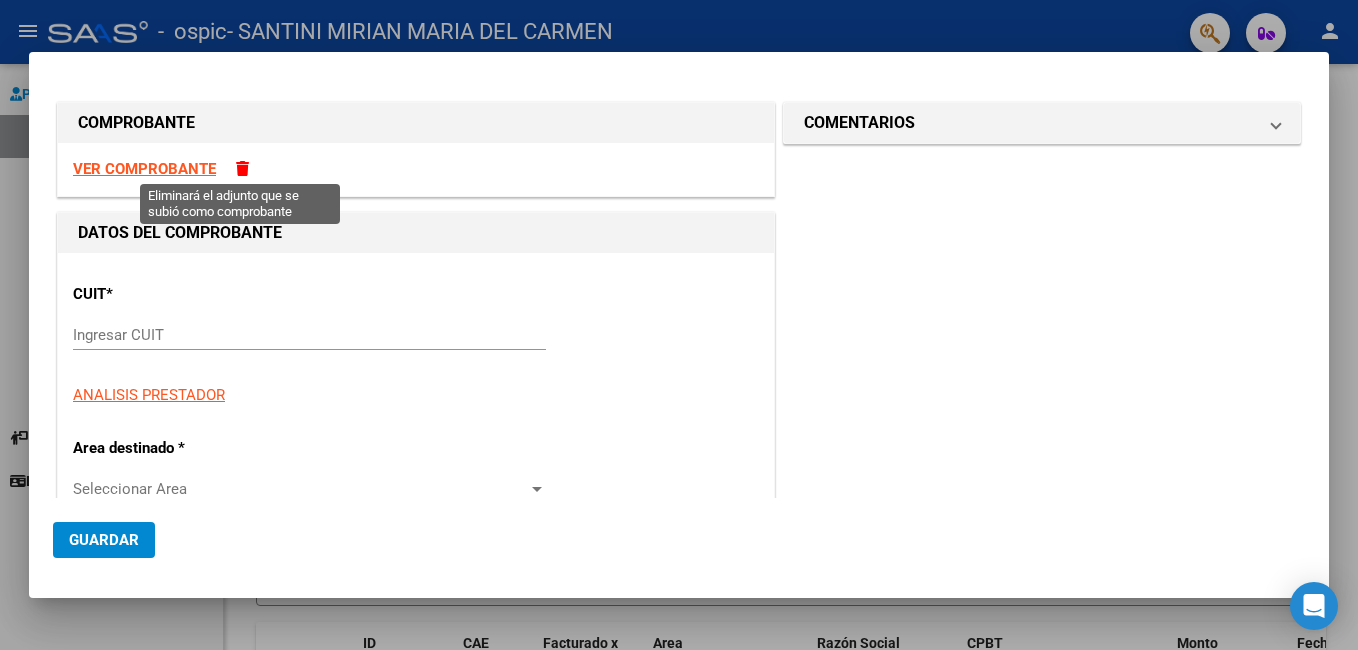 click at bounding box center (242, 168) 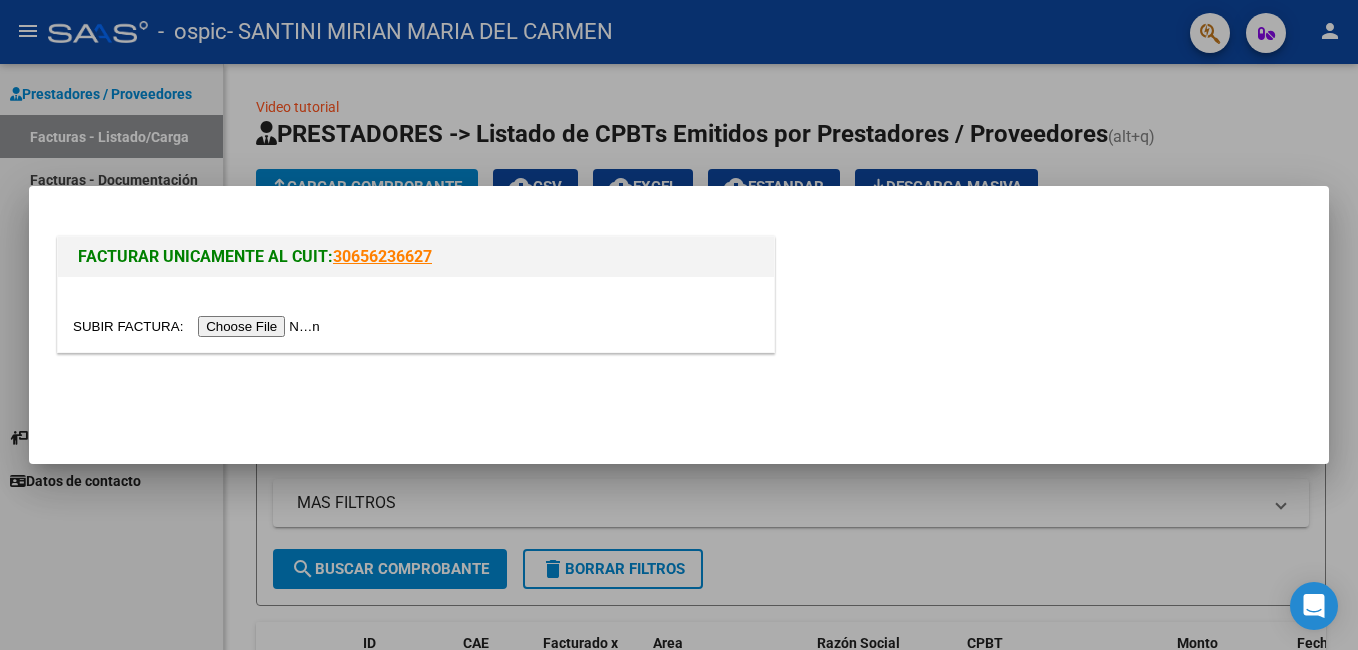 click at bounding box center [199, 326] 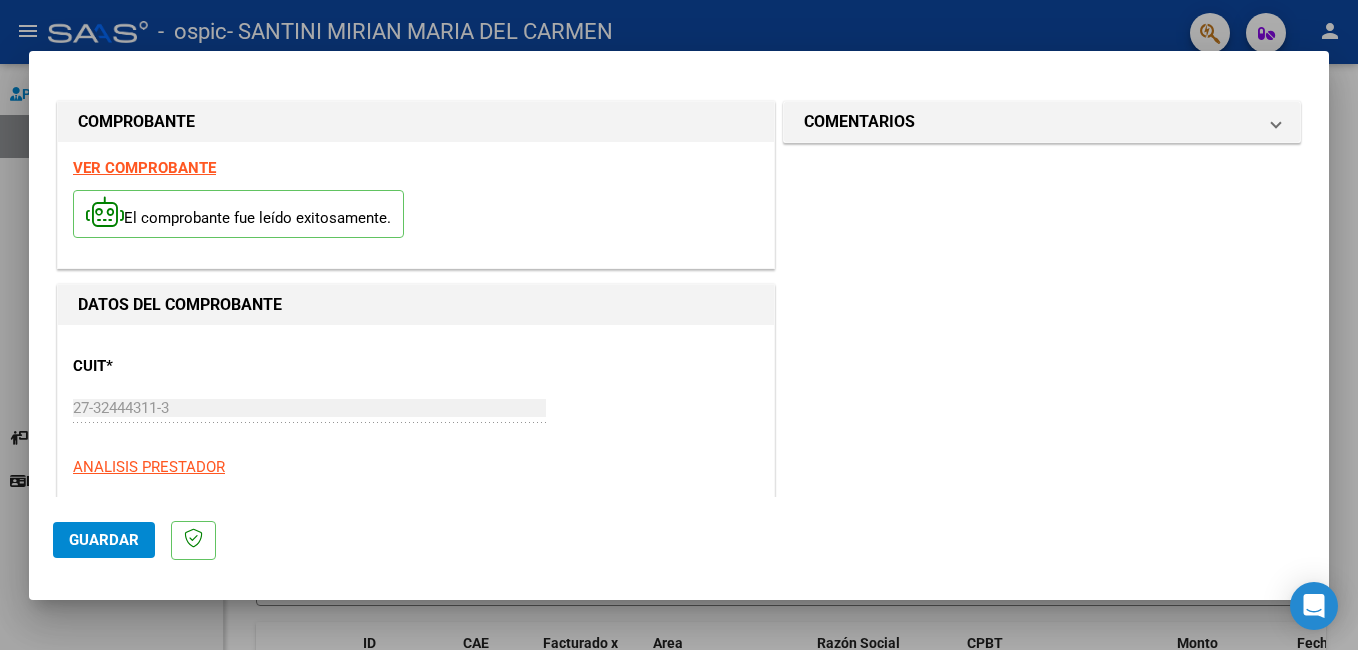 scroll, scrollTop: 369, scrollLeft: 0, axis: vertical 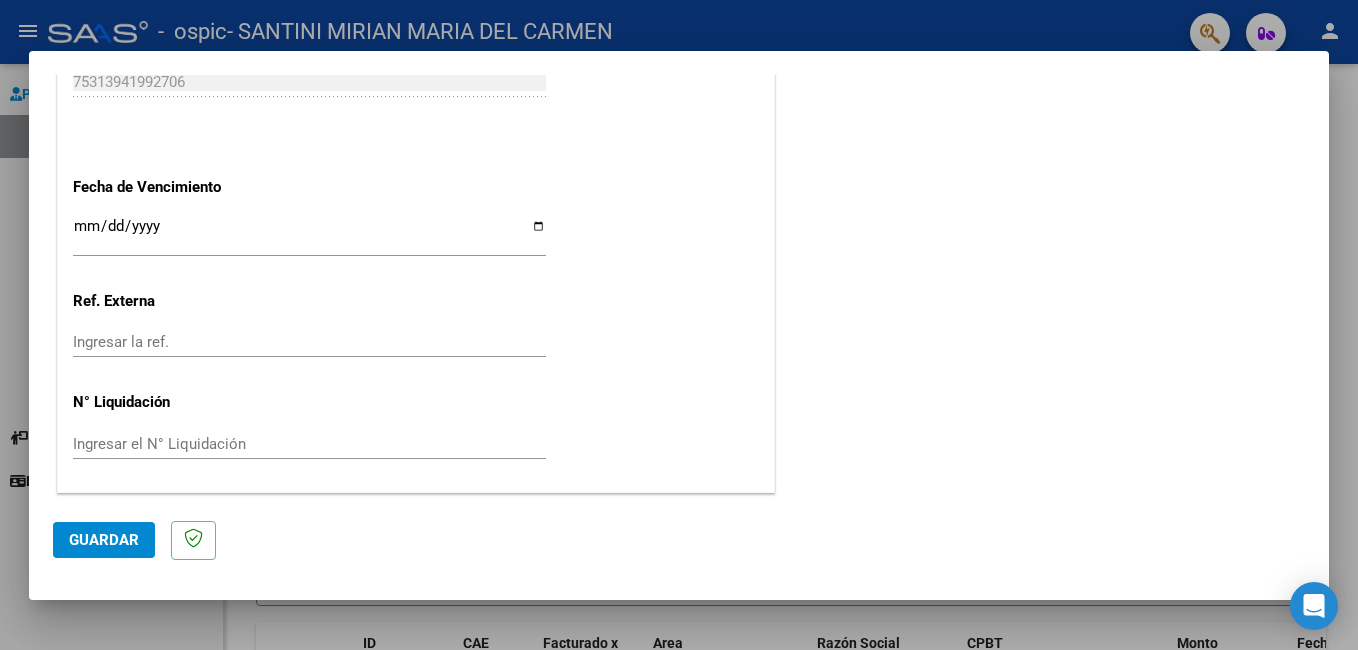 click on "COMPROBANTE VER COMPROBANTE          El comprobante fue leído exitosamente.  DATOS DEL COMPROBANTE CUIT  *   [CUIT] Ingresar CUIT  ANALISIS PRESTADOR  Area destinado * Seleccionar Area Seleccionar Area  Comprobante Tipo * Factura C Seleccionar Tipo Punto de Venta  *   1 Ingresar el Nro.  Número  *   159 Ingresar el Nro.  Monto  *   $ 98.964,88 Ingresar el monto  Fecha del Cpbt.  *   2025-08-04 Ingresar la fecha  CAE / CAEA (no ingrese CAI)    75313941992706 Ingresar el CAE o CAEA (no ingrese CAI)  Fecha de Vencimiento    Ingresar la fecha  Ref. Externa    Ingresar la ref.  N° Liquidación    Ingresar el N° Liquidación  COMENTARIOS Comentarios del Prestador / Gerenciador:  Guardar" at bounding box center [679, 325] 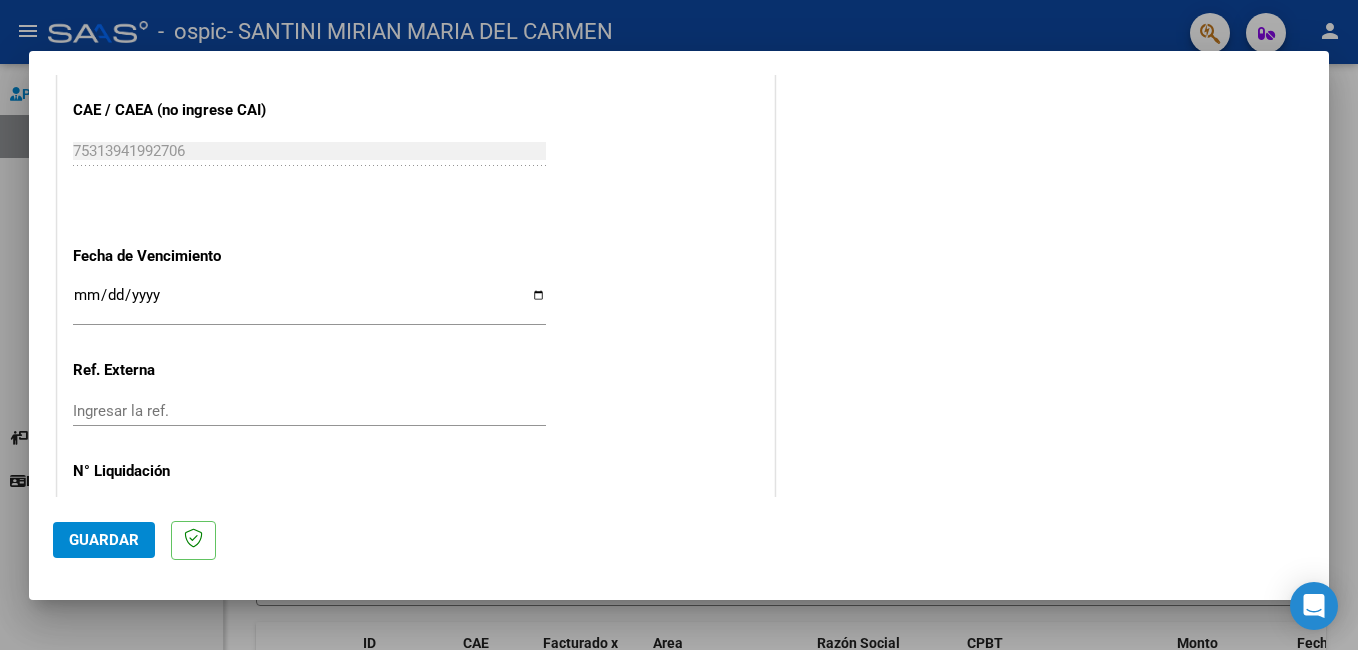 scroll, scrollTop: 1099, scrollLeft: 0, axis: vertical 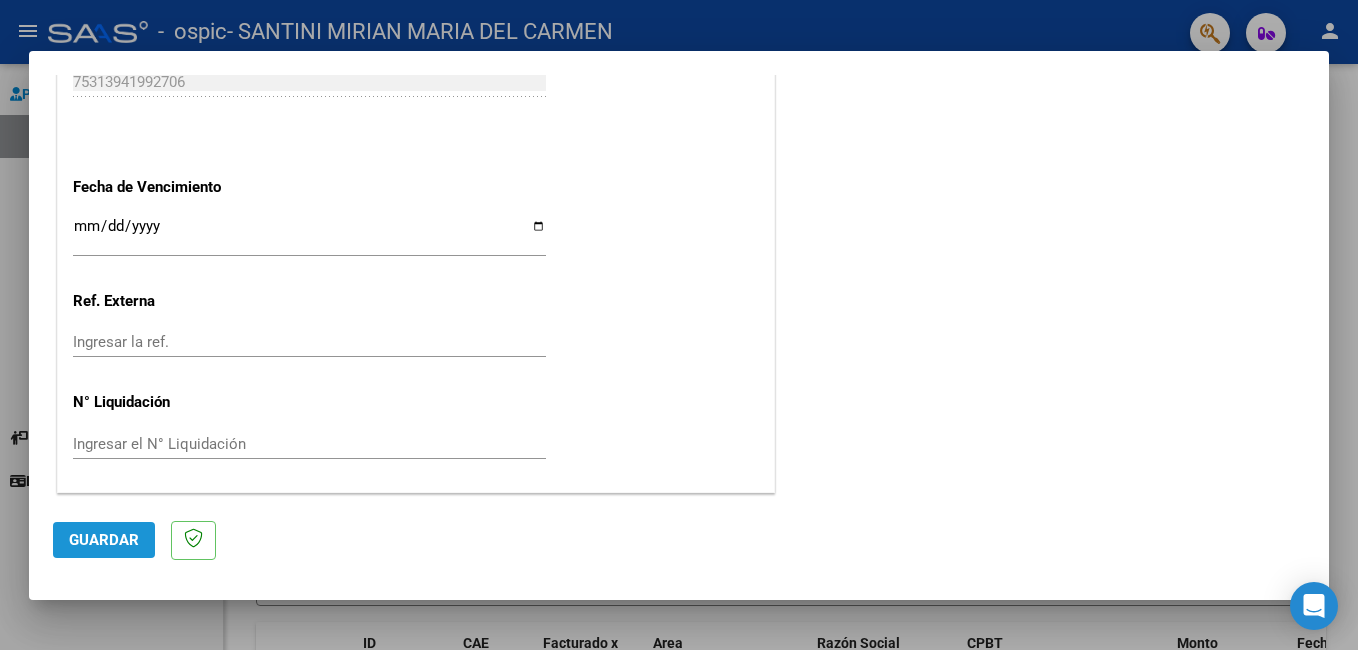 click on "Guardar" 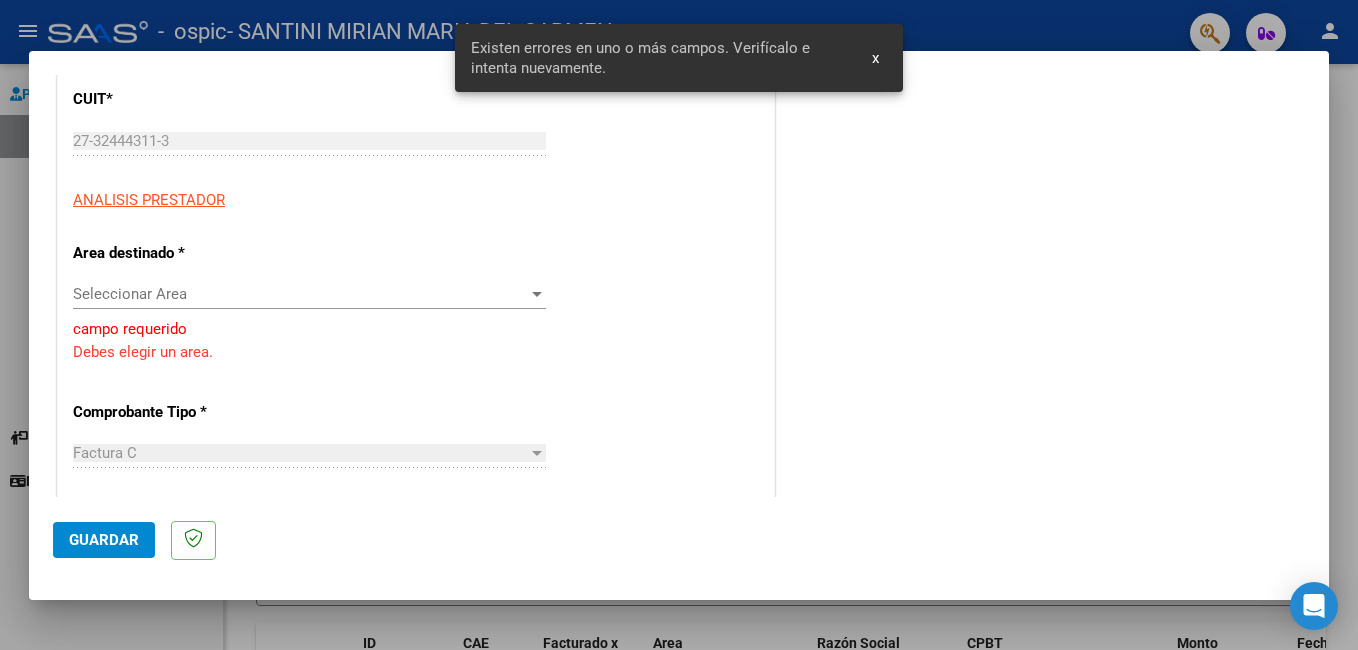 scroll, scrollTop: 266, scrollLeft: 0, axis: vertical 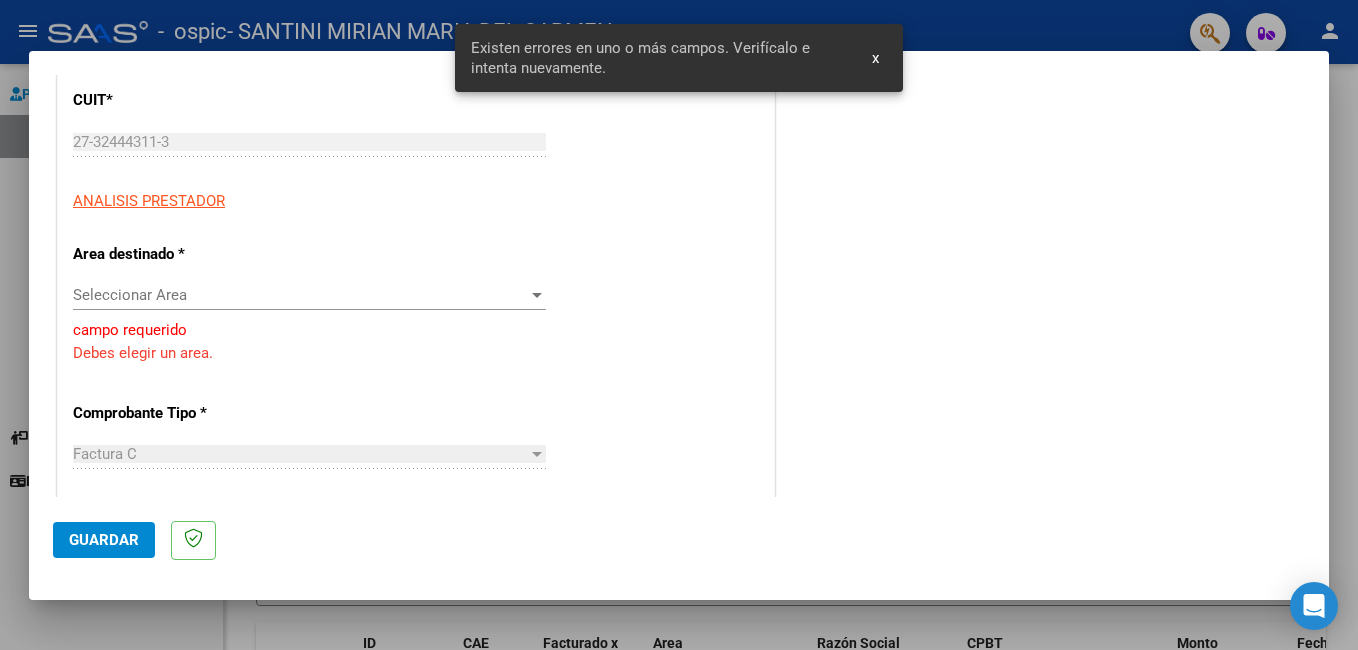 click on "Seleccionar Area Seleccionar Area" at bounding box center (309, 295) 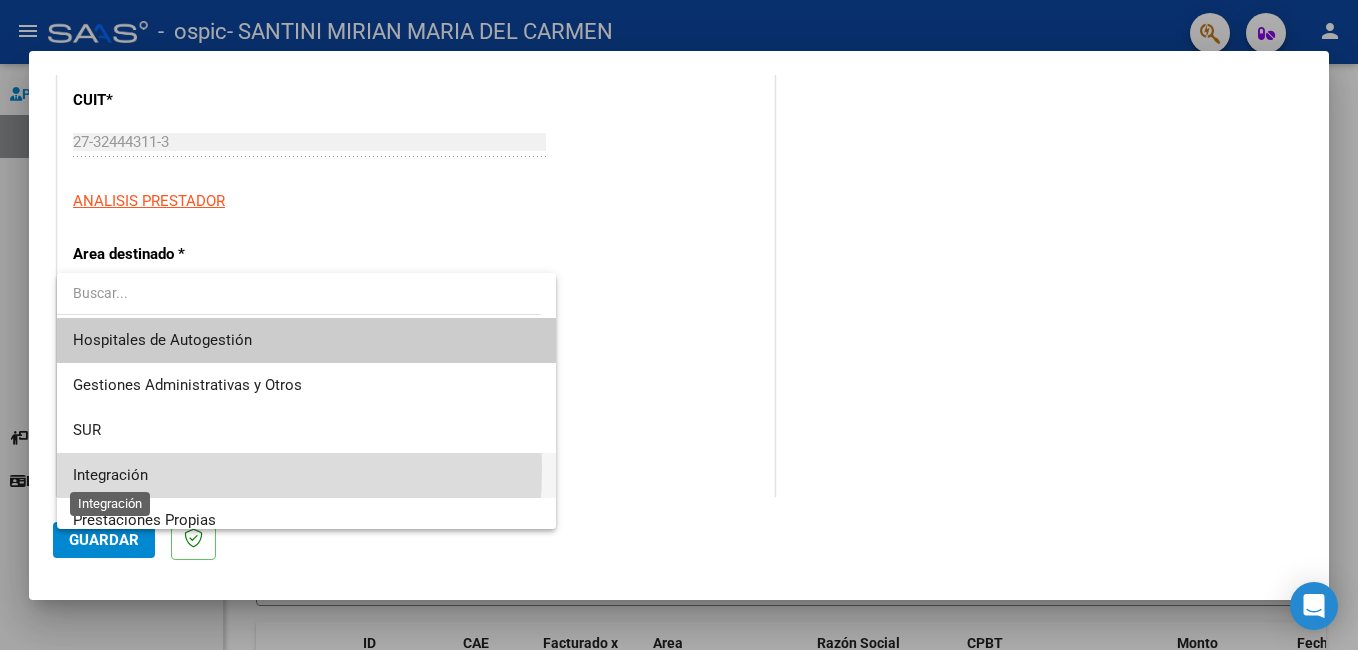 click on "Integración" at bounding box center [110, 475] 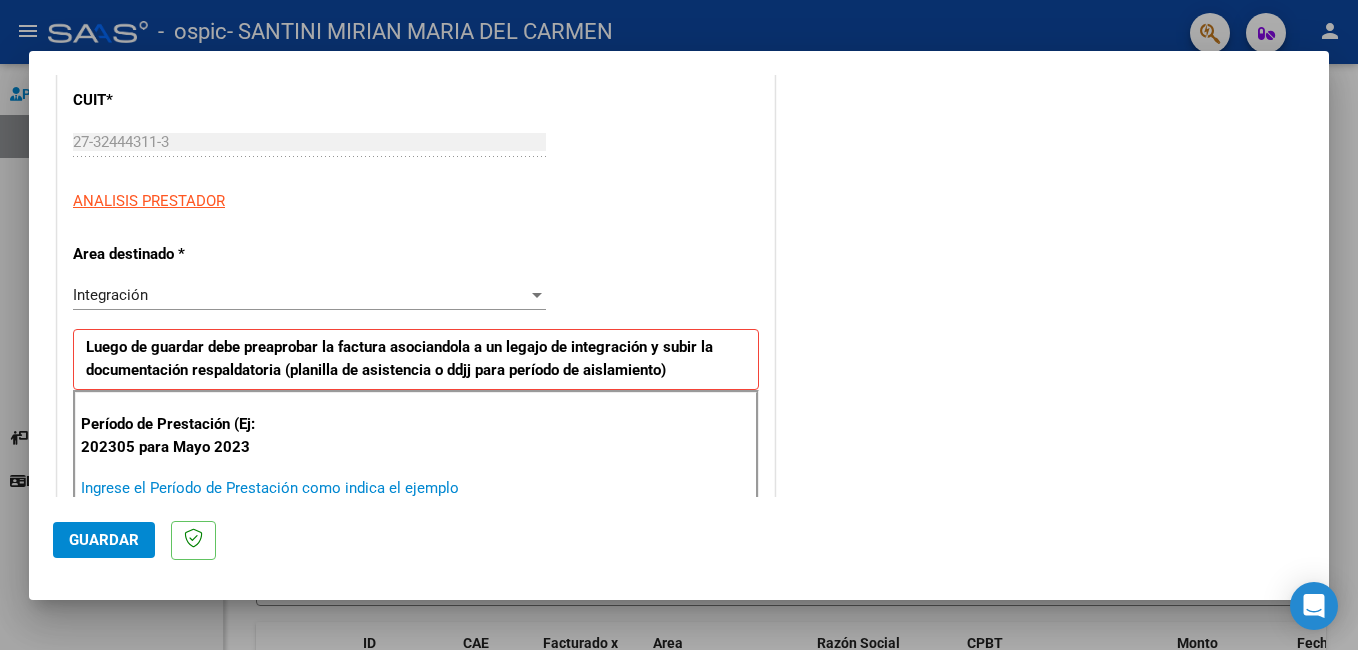 click on "Ingrese el Período de Prestación como indica el ejemplo" at bounding box center (312, 488) 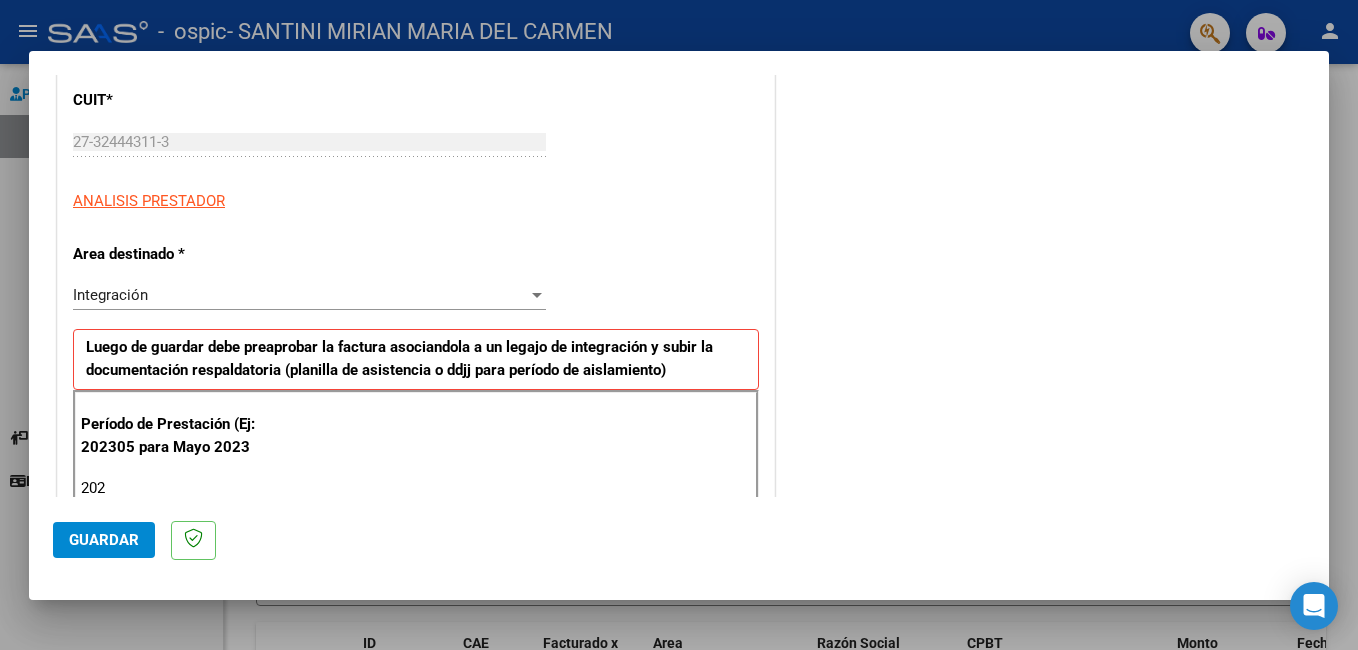 type on "2025" 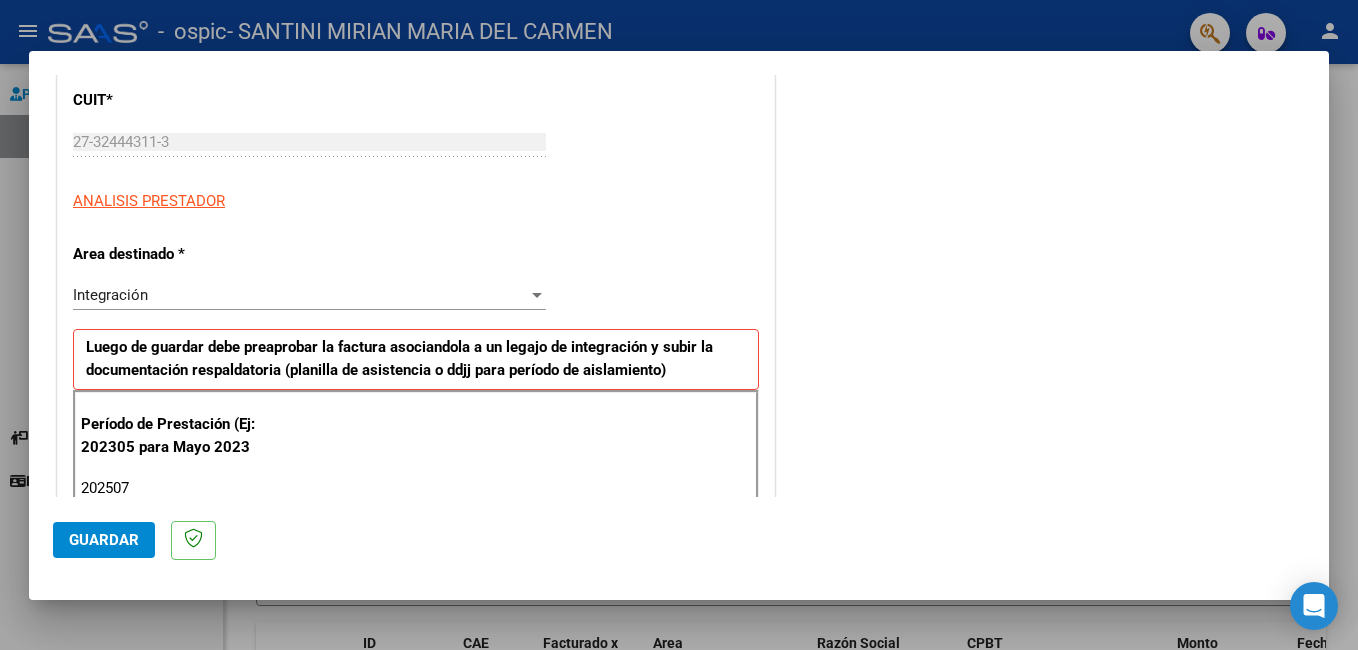 type on "202507" 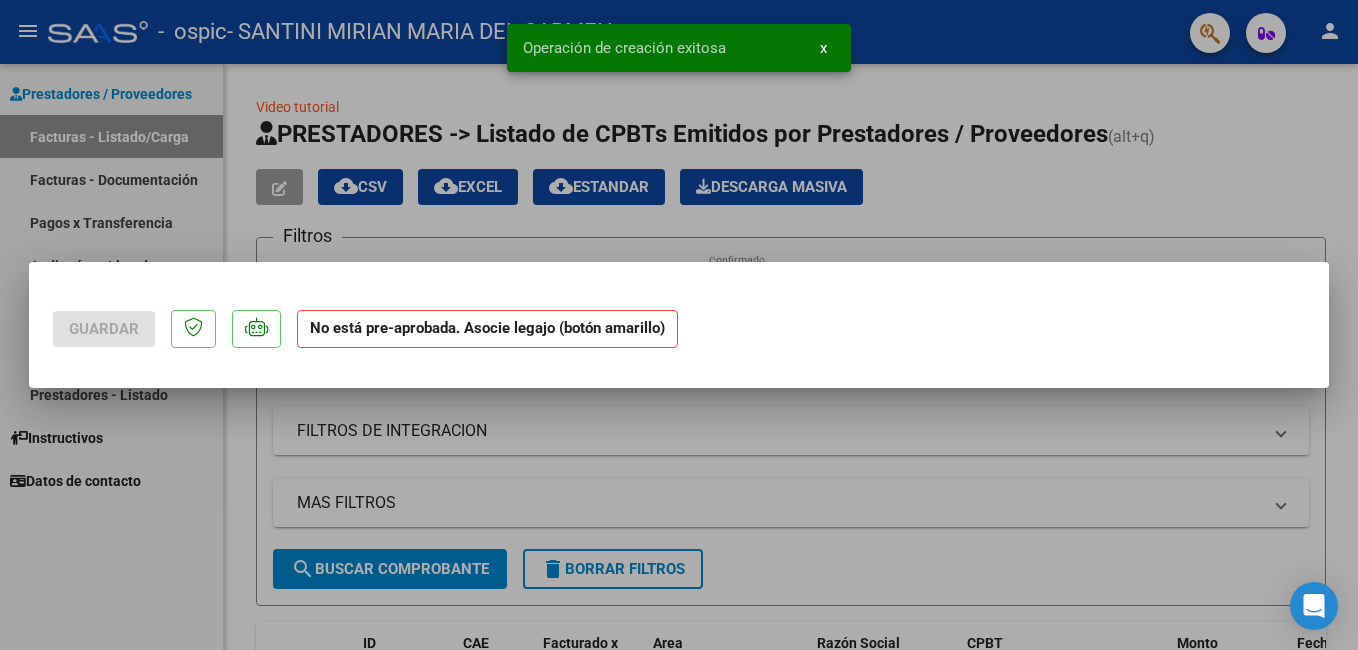 scroll, scrollTop: 0, scrollLeft: 0, axis: both 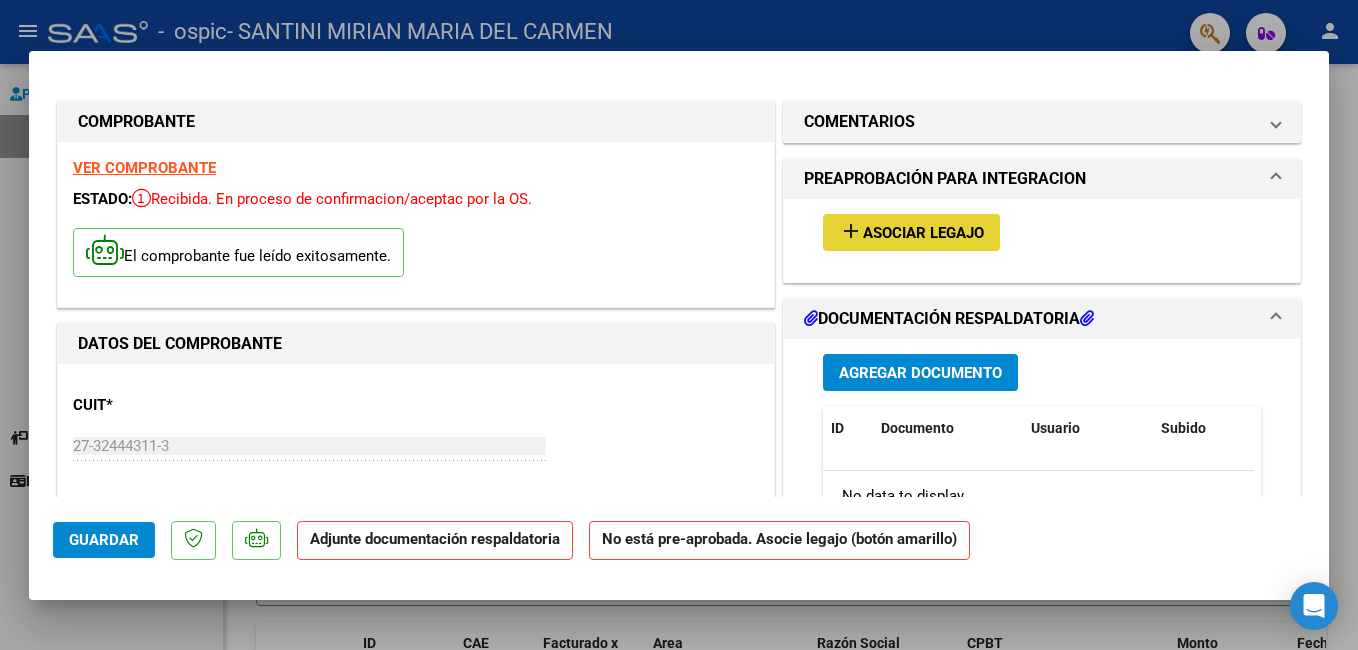 click on "Asociar Legajo" at bounding box center (923, 233) 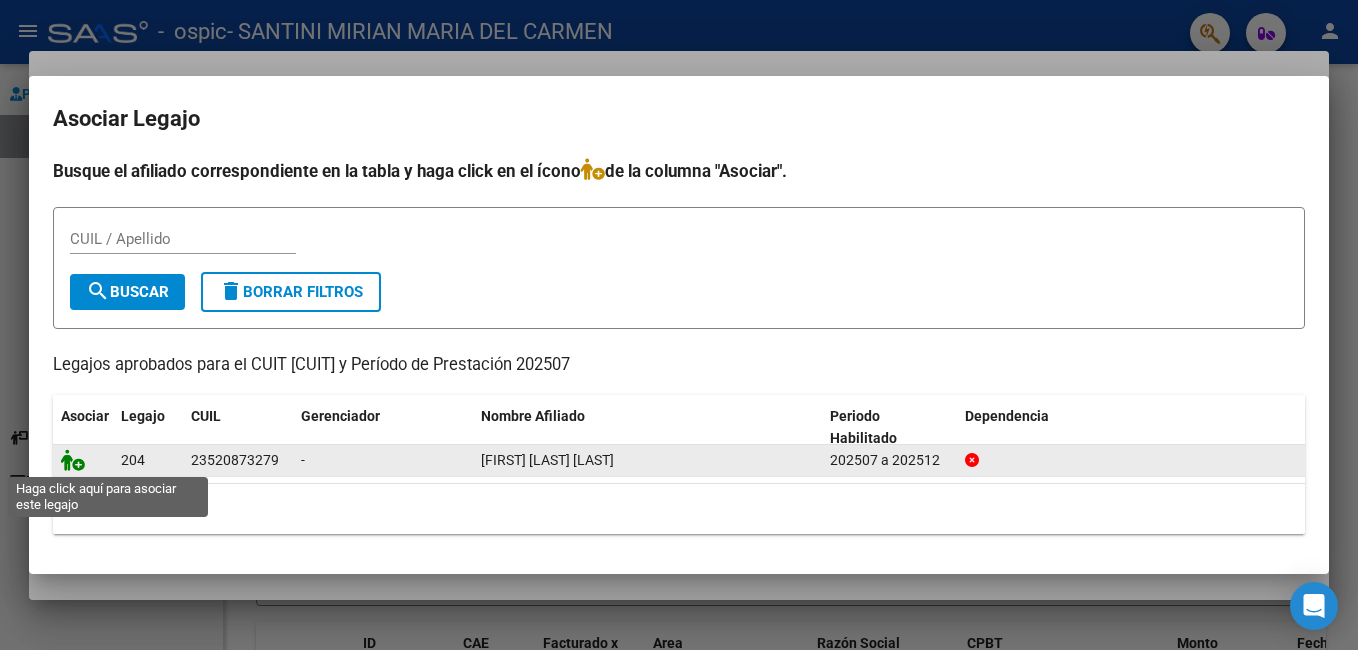 click 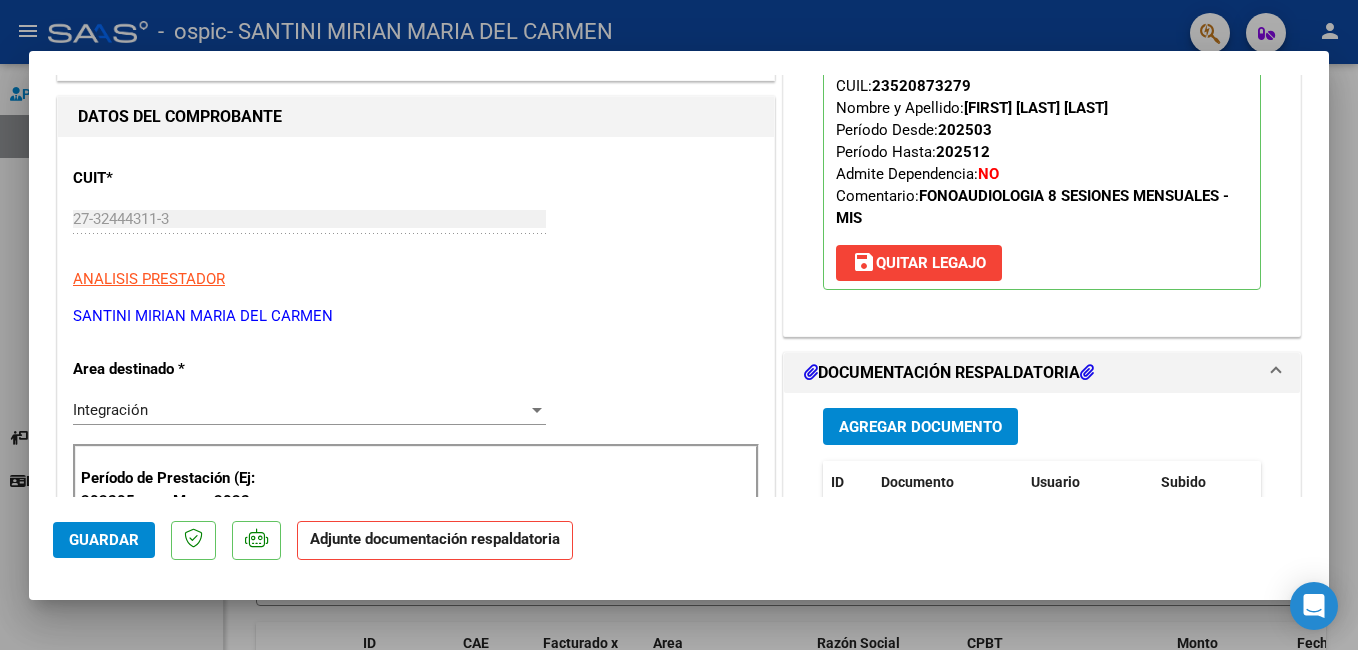 scroll, scrollTop: 240, scrollLeft: 0, axis: vertical 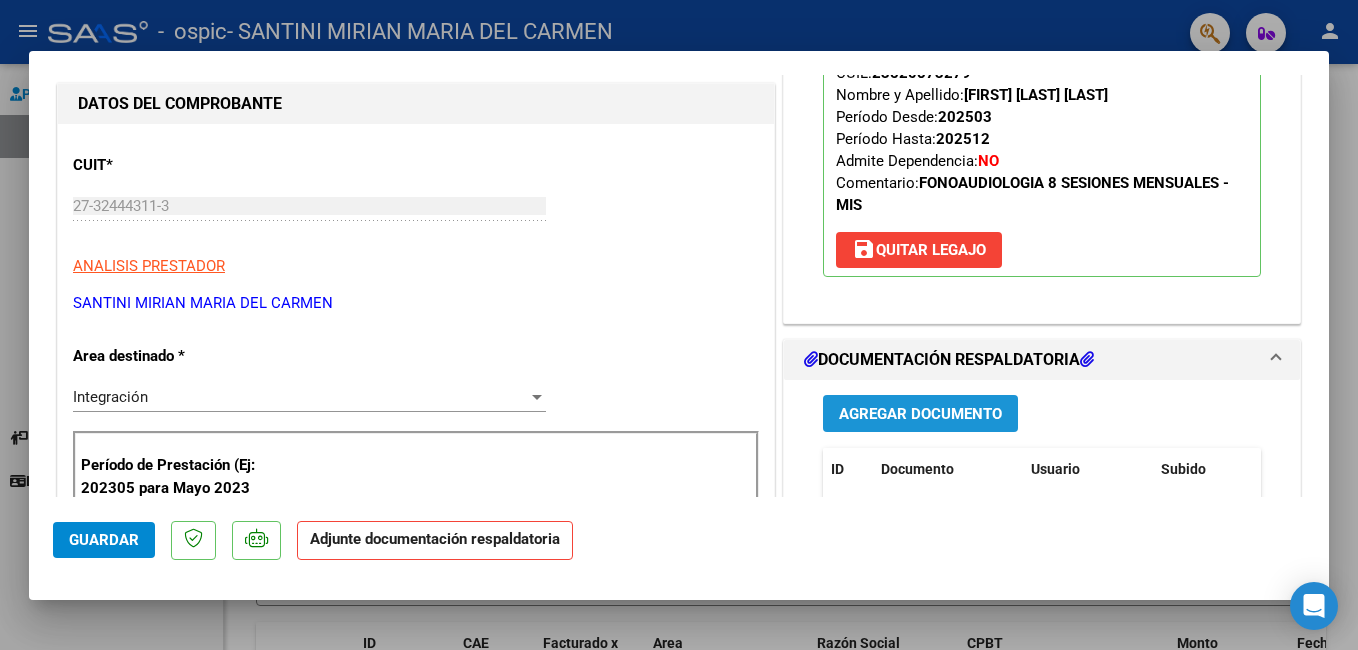 click on "Agregar Documento" at bounding box center (920, 413) 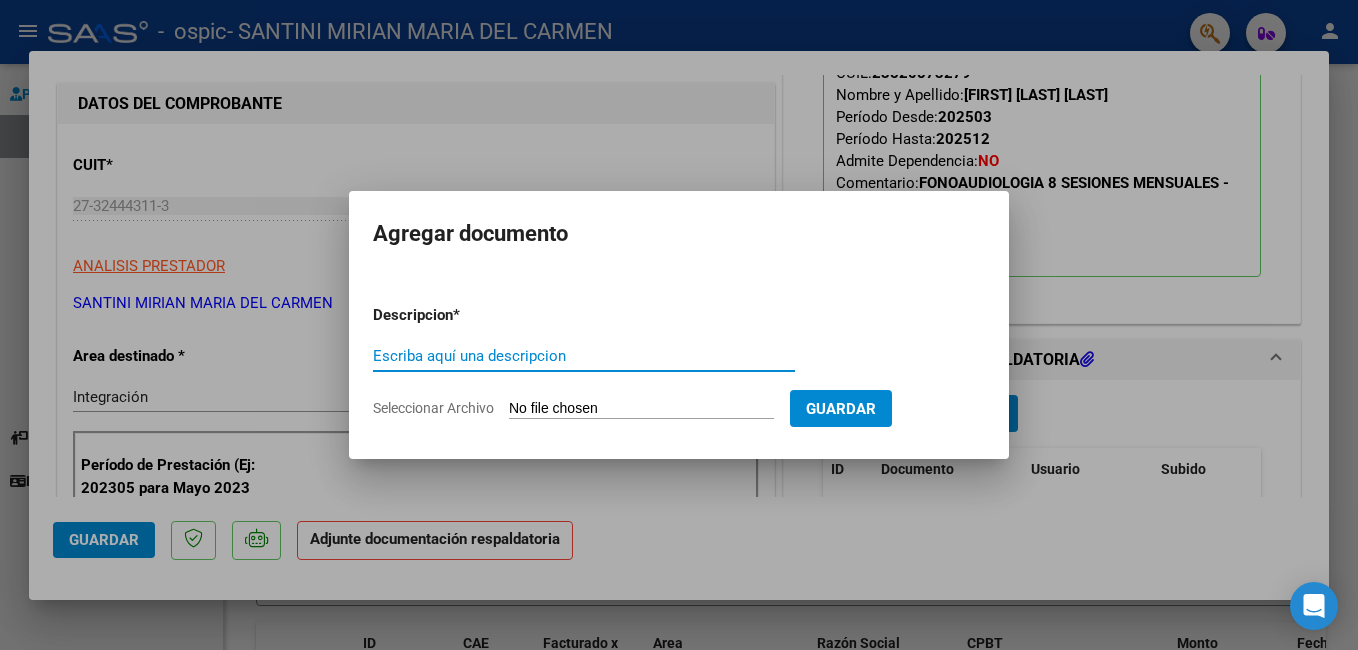 type on "p" 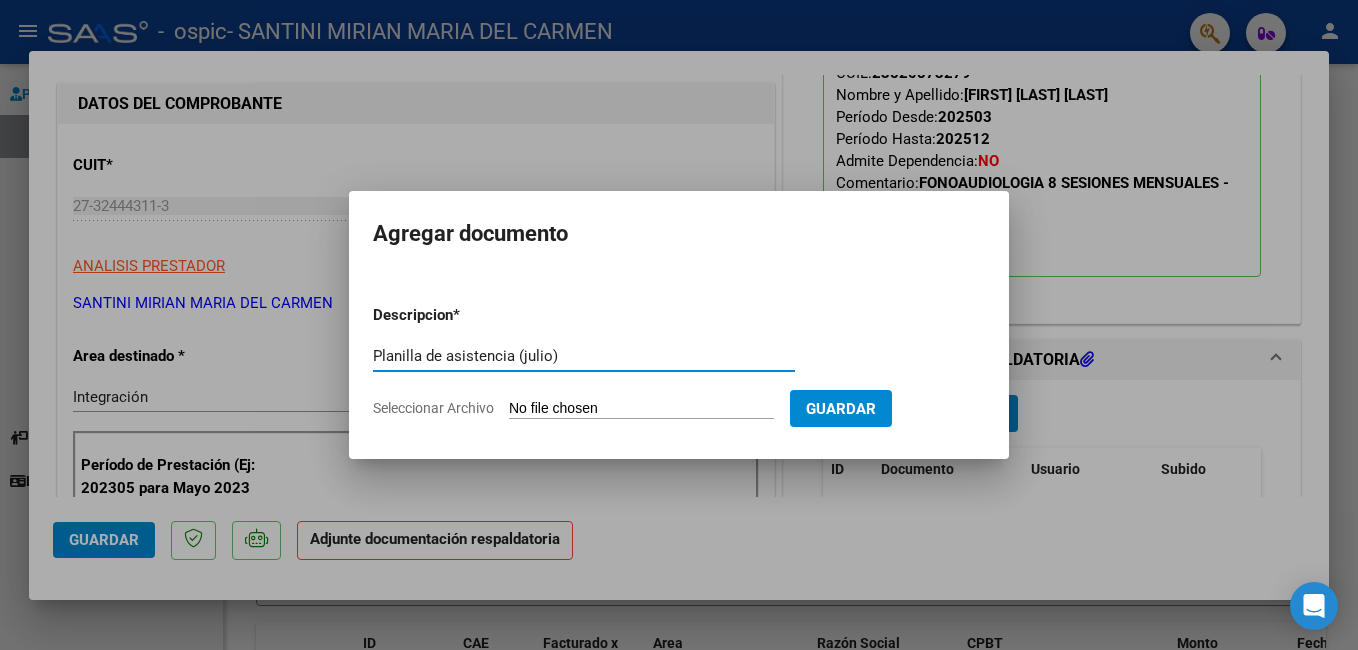 type on "Planilla de asistencia (julio)" 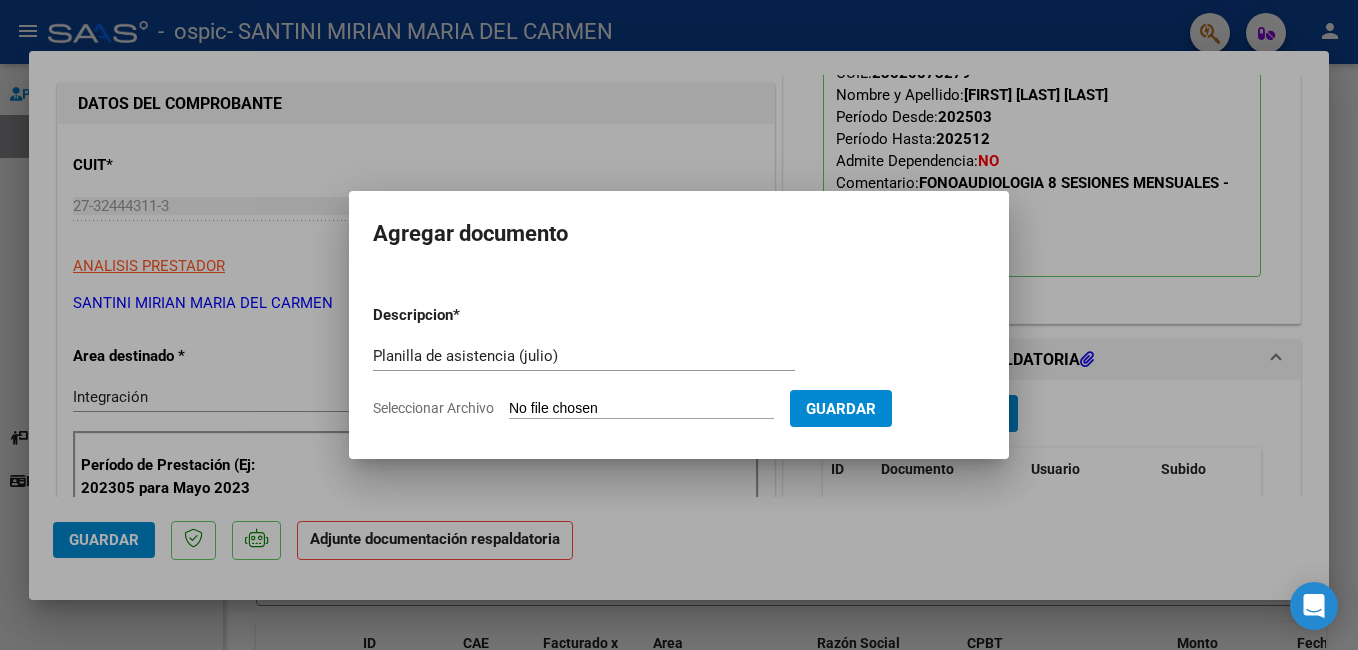 type on "C:\fakepath\ALVAREZ IGNACIO.pdf" 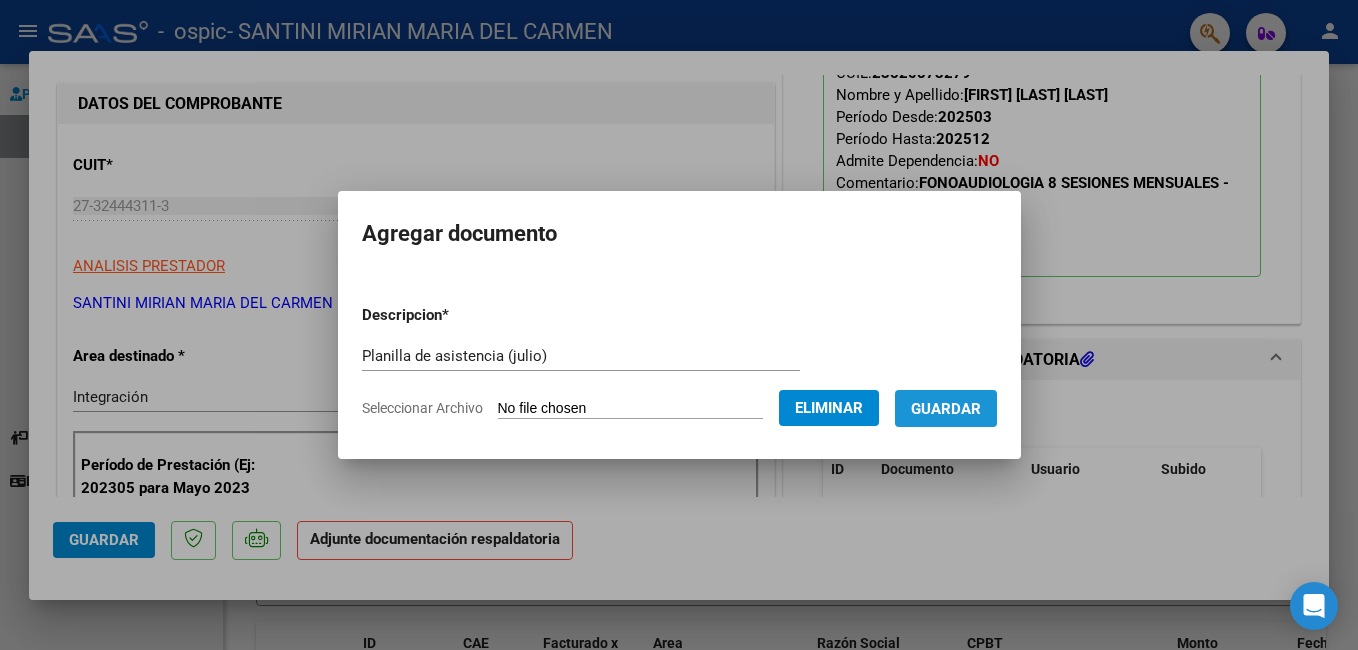 click on "Guardar" at bounding box center [946, 409] 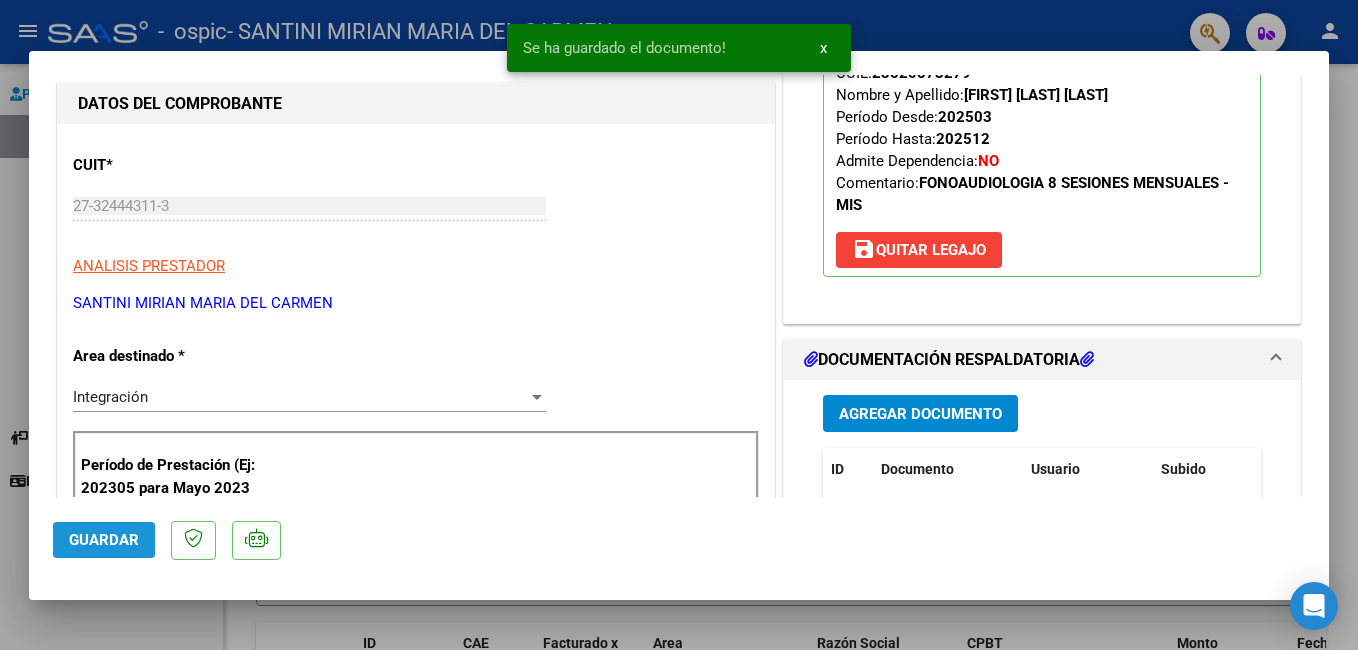 click on "Guardar" 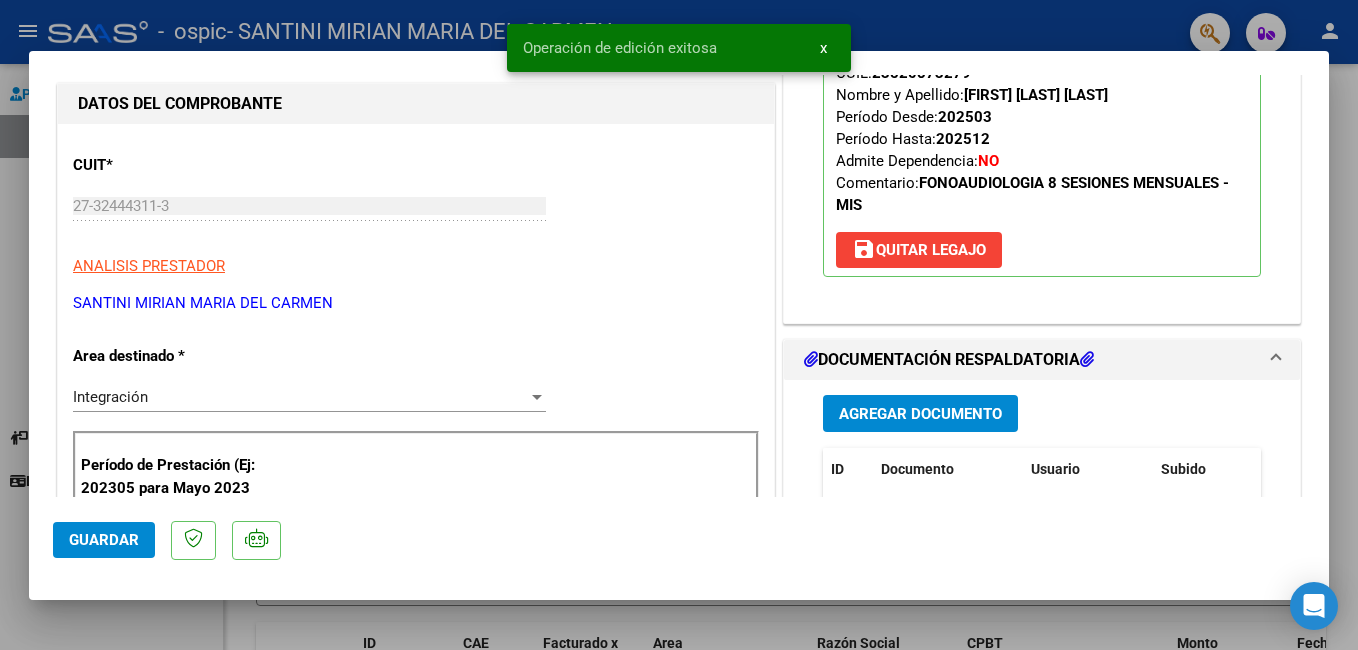 click at bounding box center (679, 325) 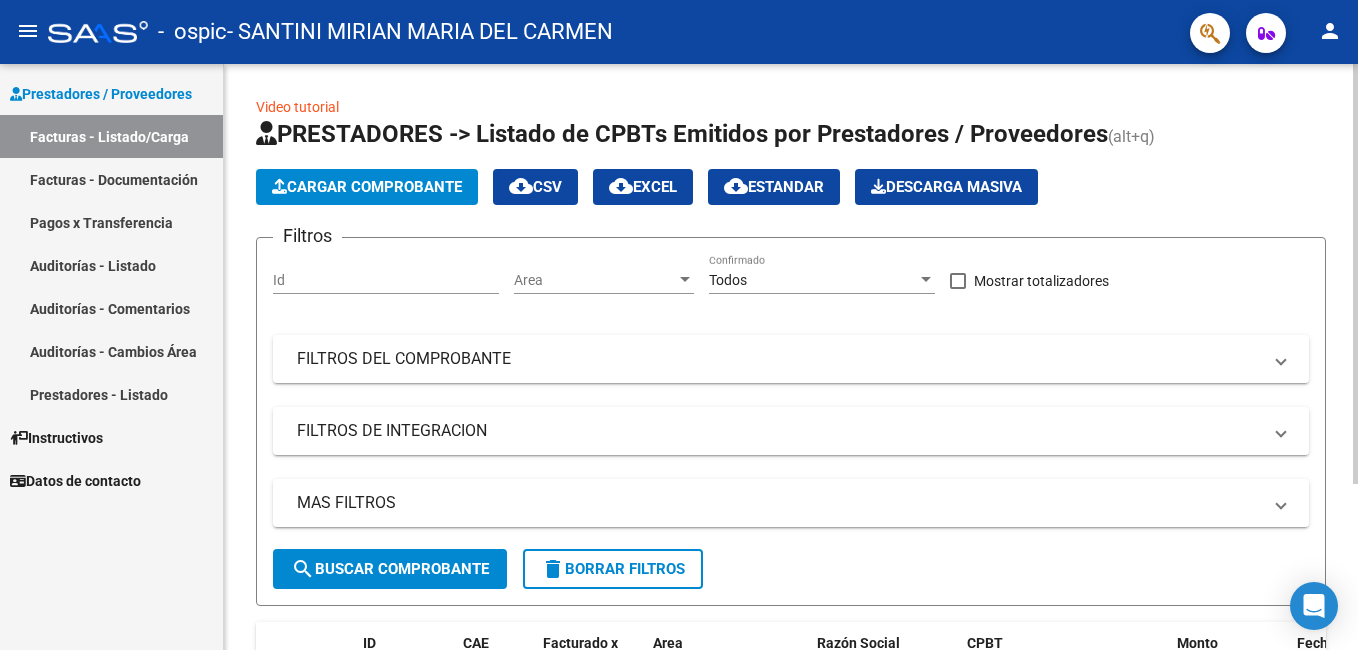 scroll, scrollTop: 232, scrollLeft: 0, axis: vertical 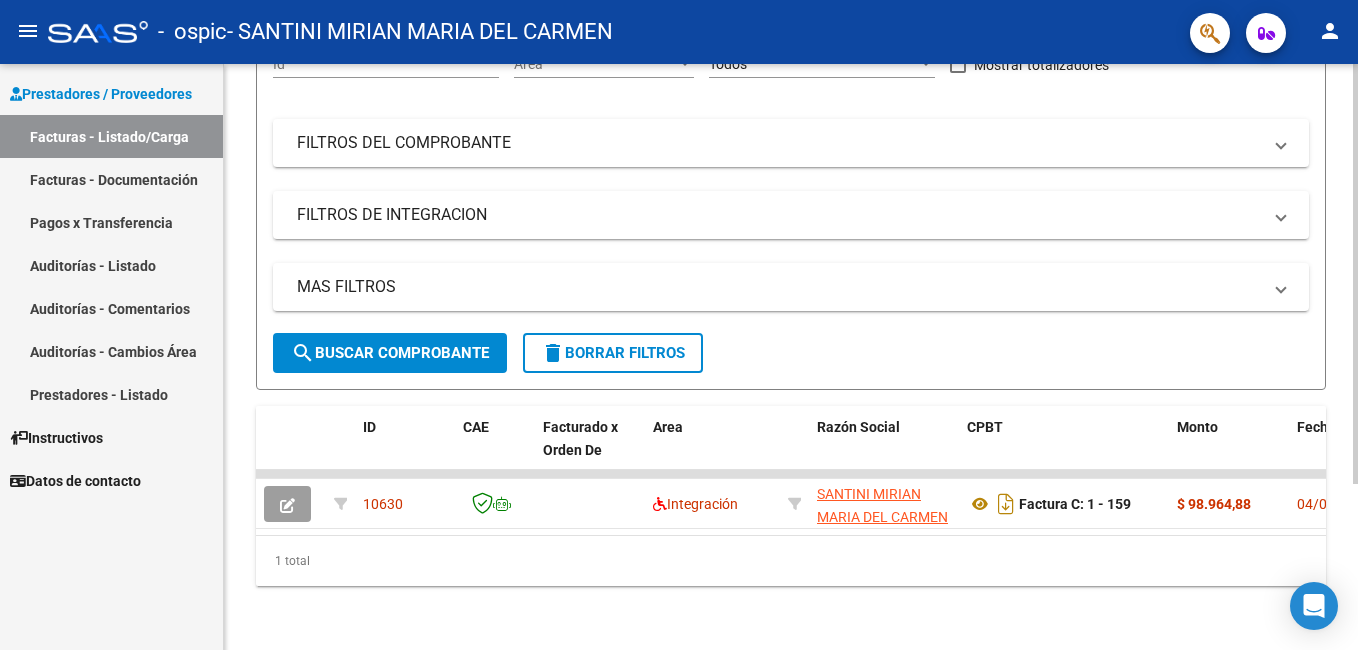 click 